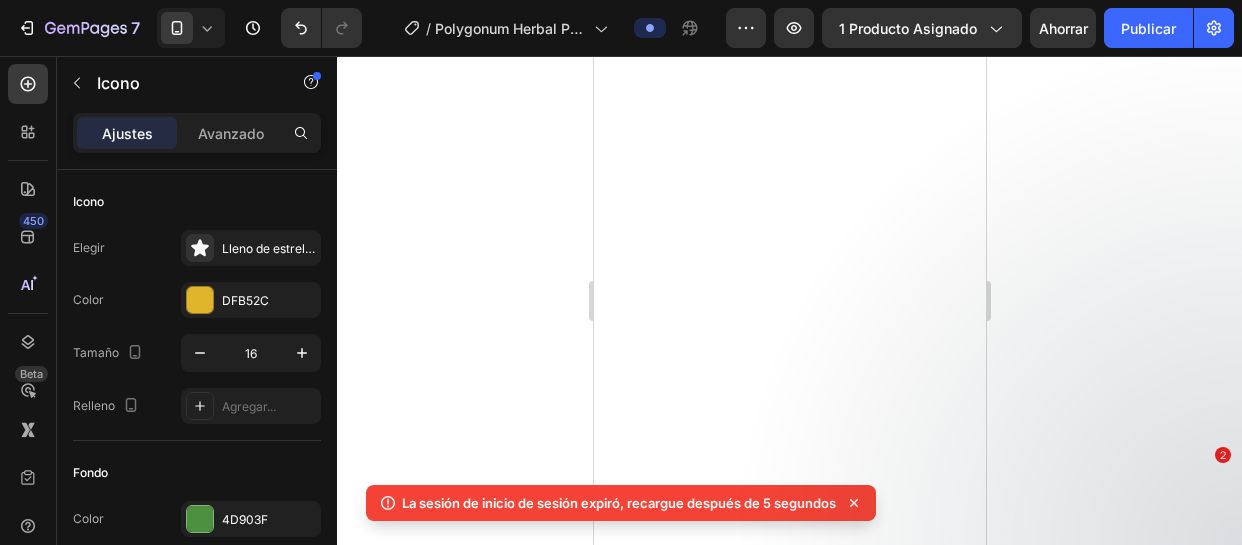 scroll, scrollTop: 0, scrollLeft: 0, axis: both 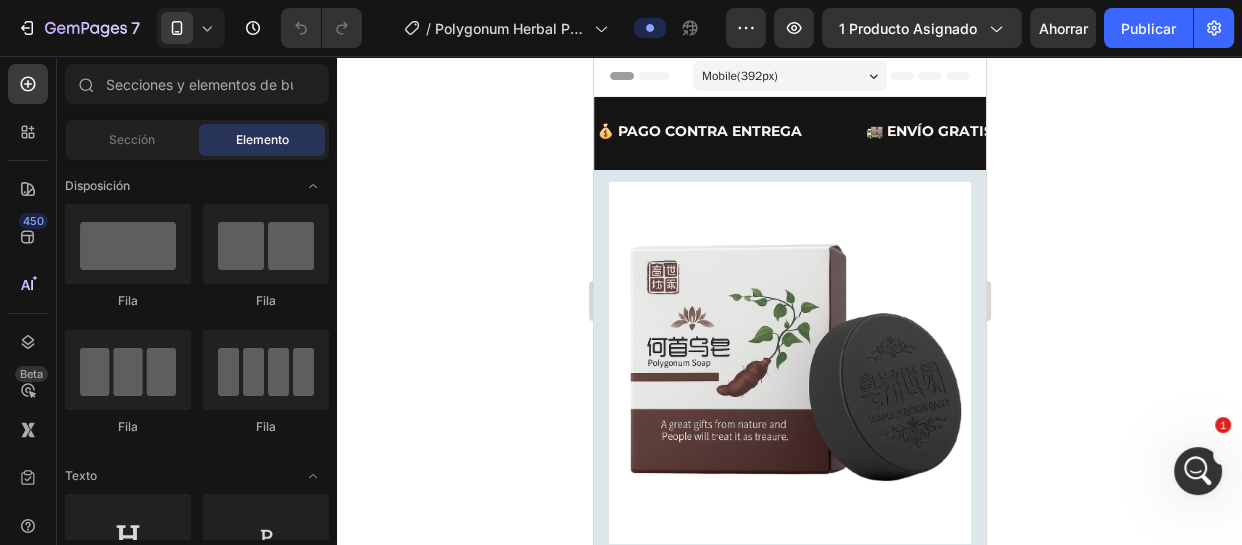 drag, startPoint x: 2369, startPoint y: 925, endPoint x: 2379, endPoint y: 879, distance: 47.07441 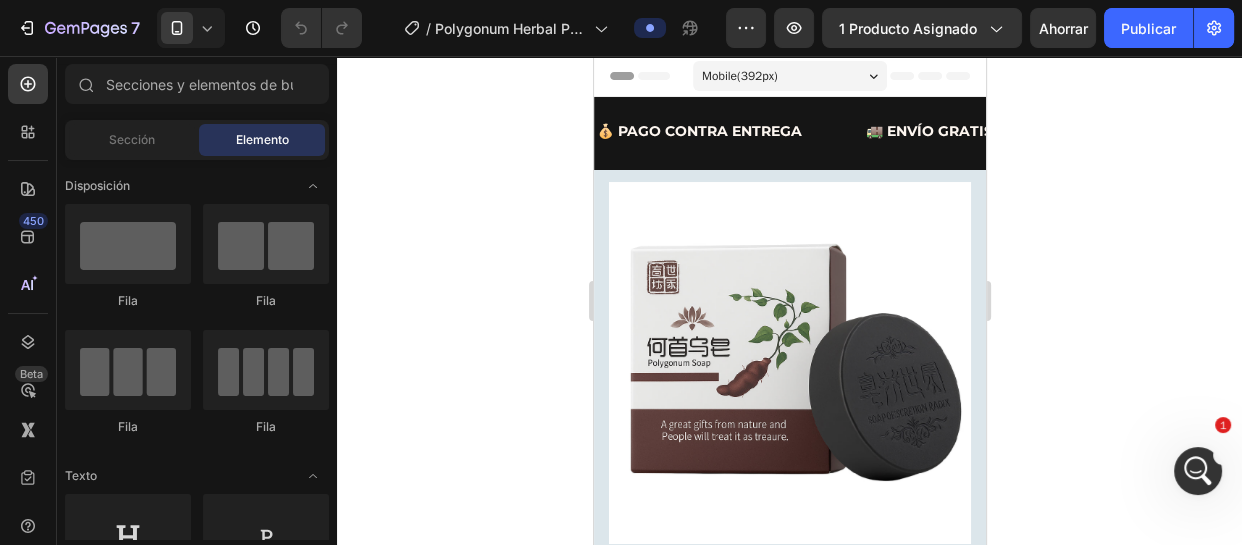 click 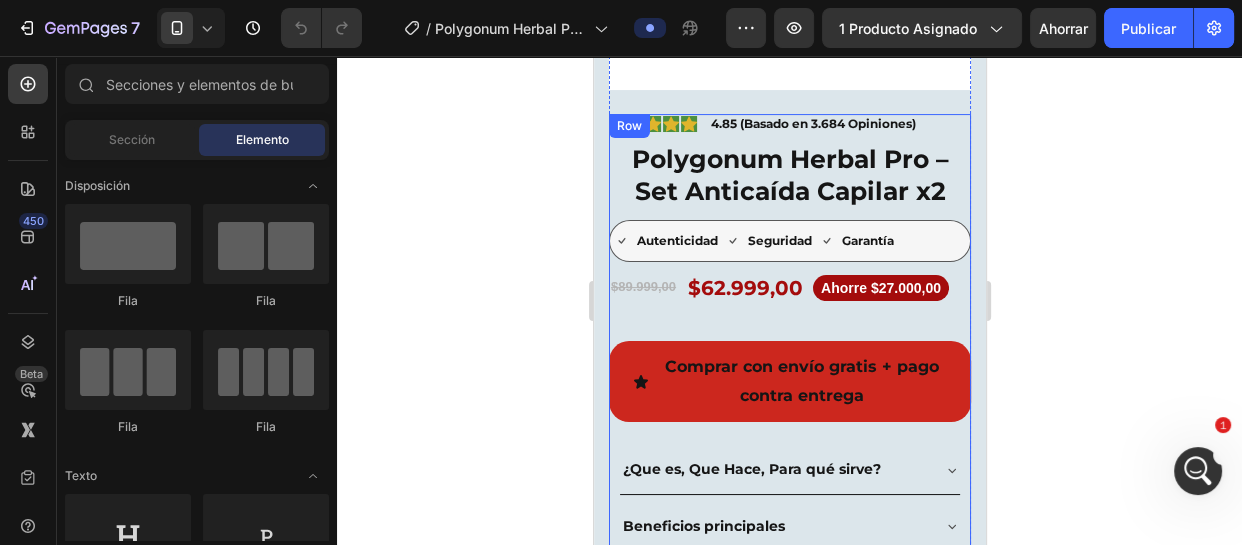 scroll, scrollTop: 727, scrollLeft: 0, axis: vertical 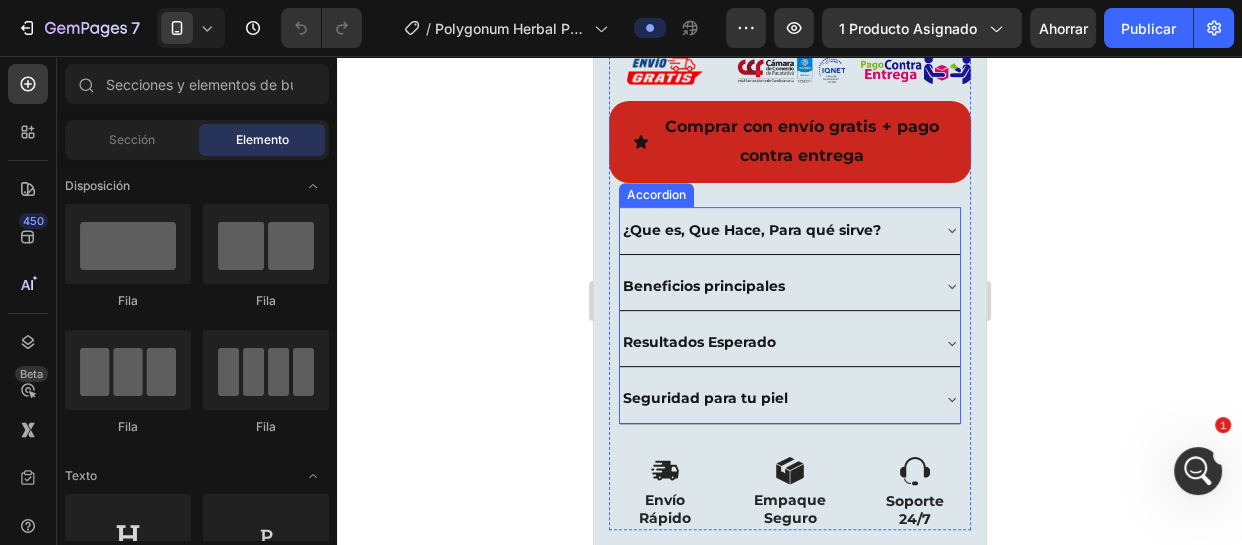 click on "¿Que es, Que Hace, Para qué sirve?" at bounding box center (751, 230) 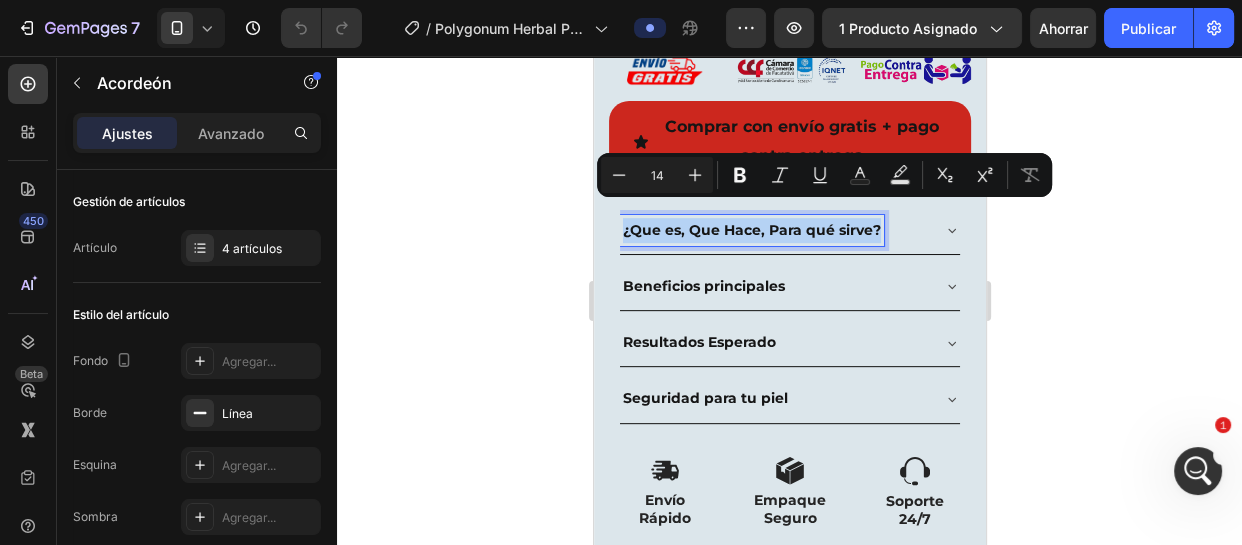 copy on "¿Que es, Que Hace, Para qué sirve?" 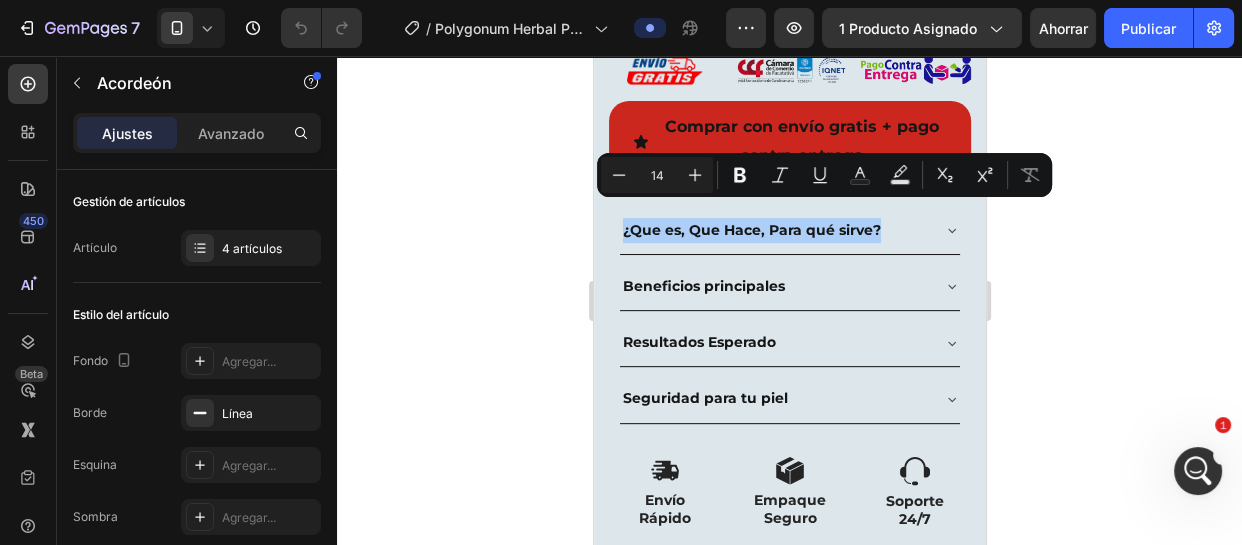 click 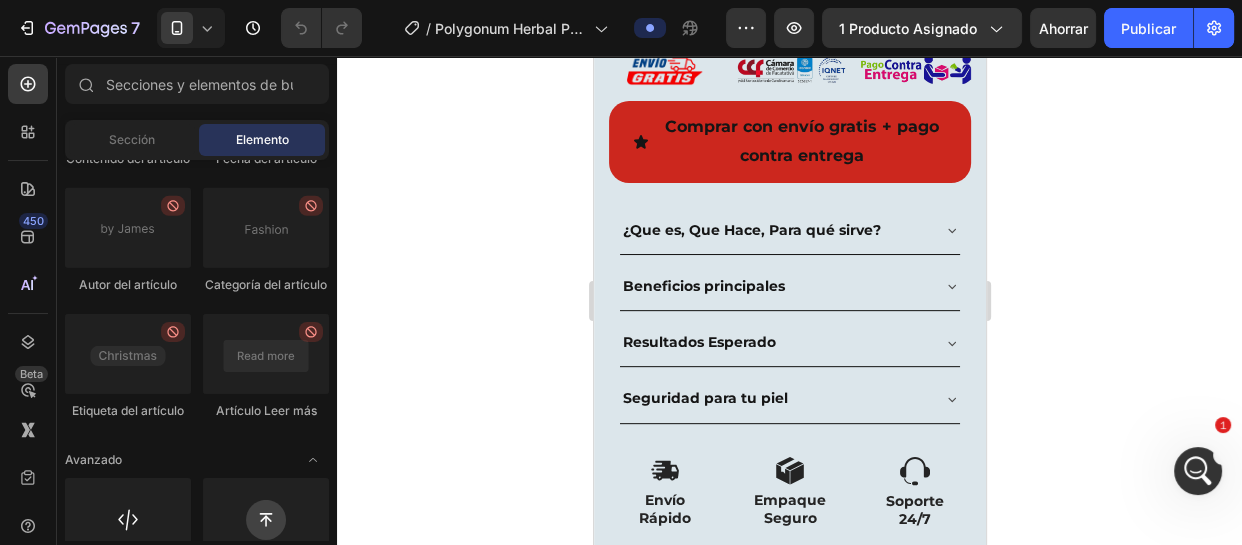 scroll, scrollTop: 5985, scrollLeft: 0, axis: vertical 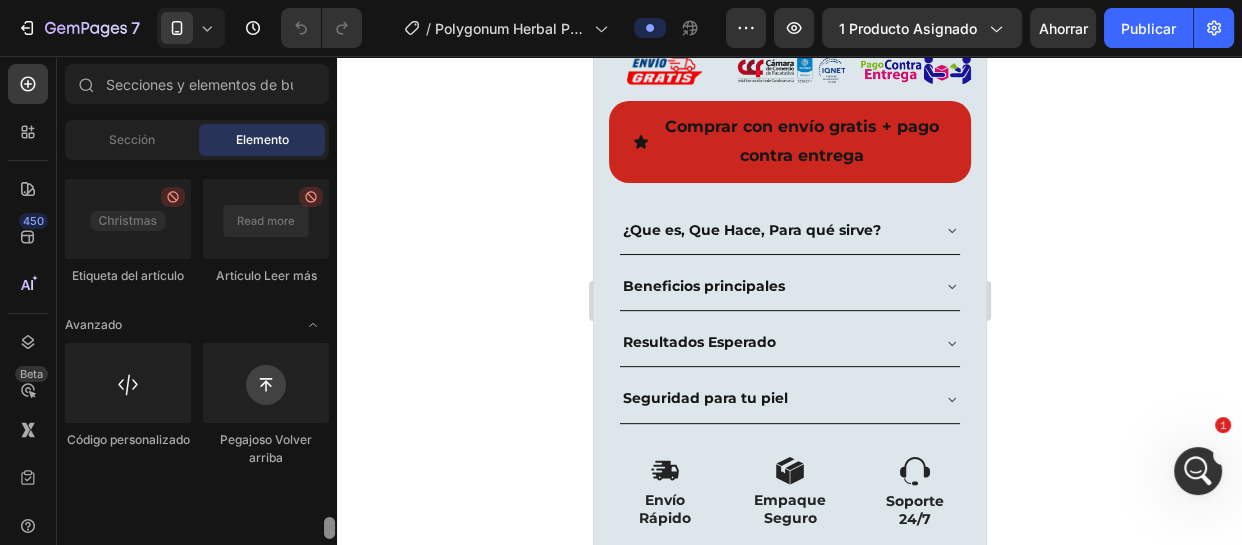 drag, startPoint x: 325, startPoint y: 170, endPoint x: 321, endPoint y: 543, distance: 373.02145 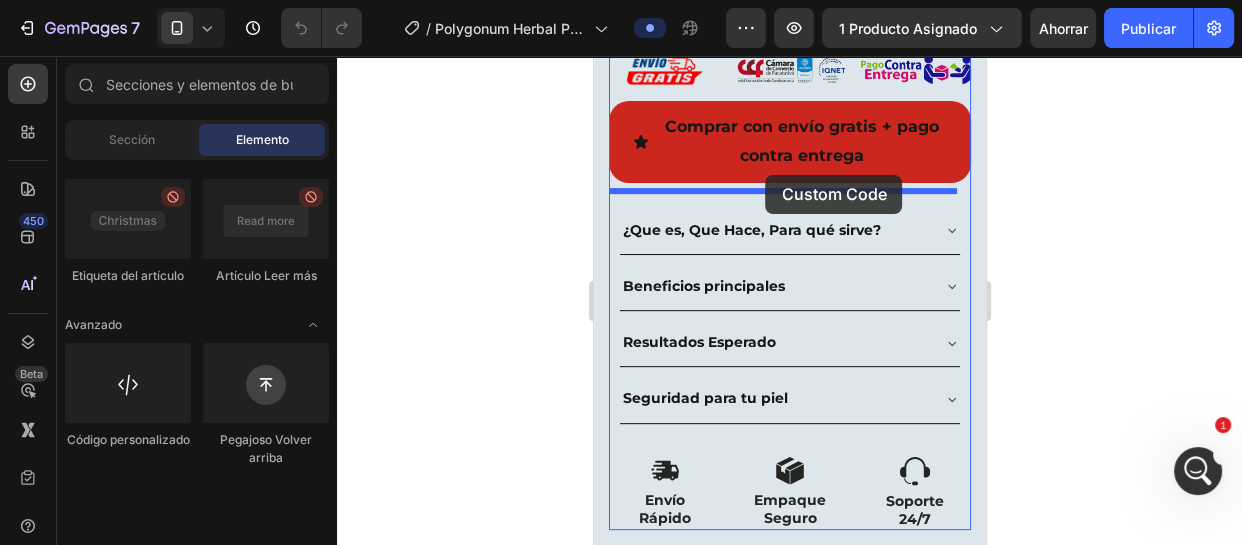 drag, startPoint x: 720, startPoint y: 282, endPoint x: 1022, endPoint y: 340, distance: 307.5191 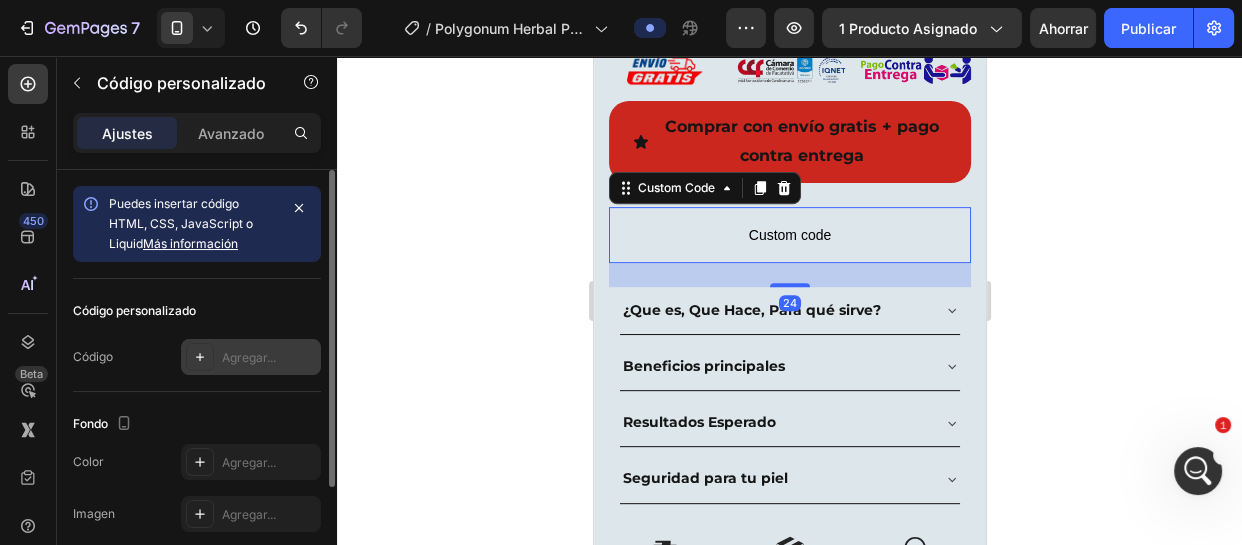 click on "Agregar..." at bounding box center (249, 357) 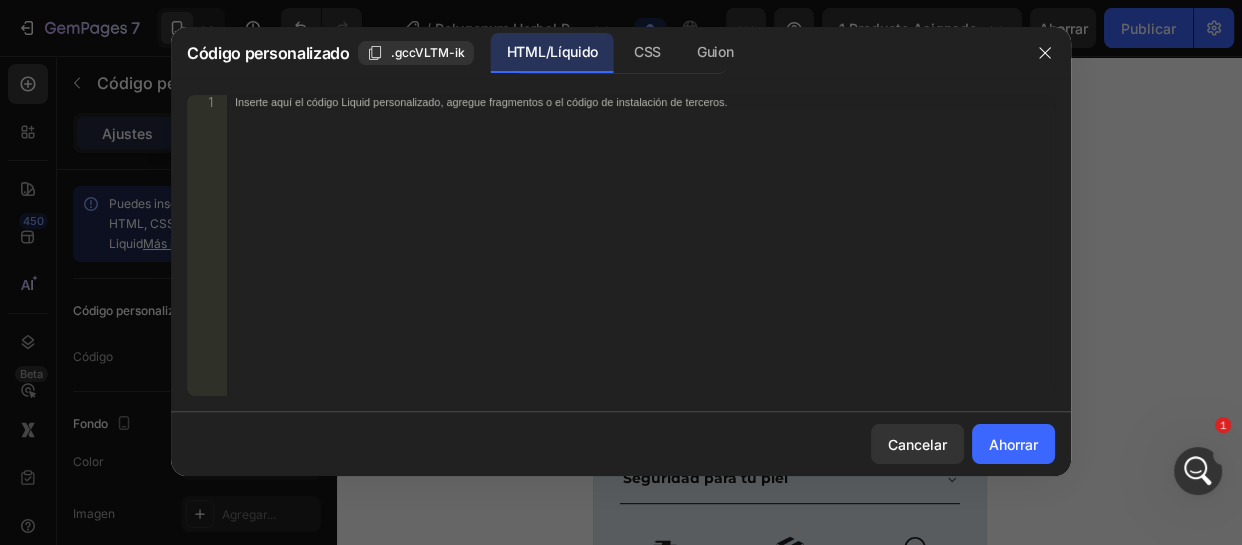 click on "Inserte aquí el código Liquid personalizado, agregue fragmentos o el código de instalación de terceros." at bounding box center [641, 259] 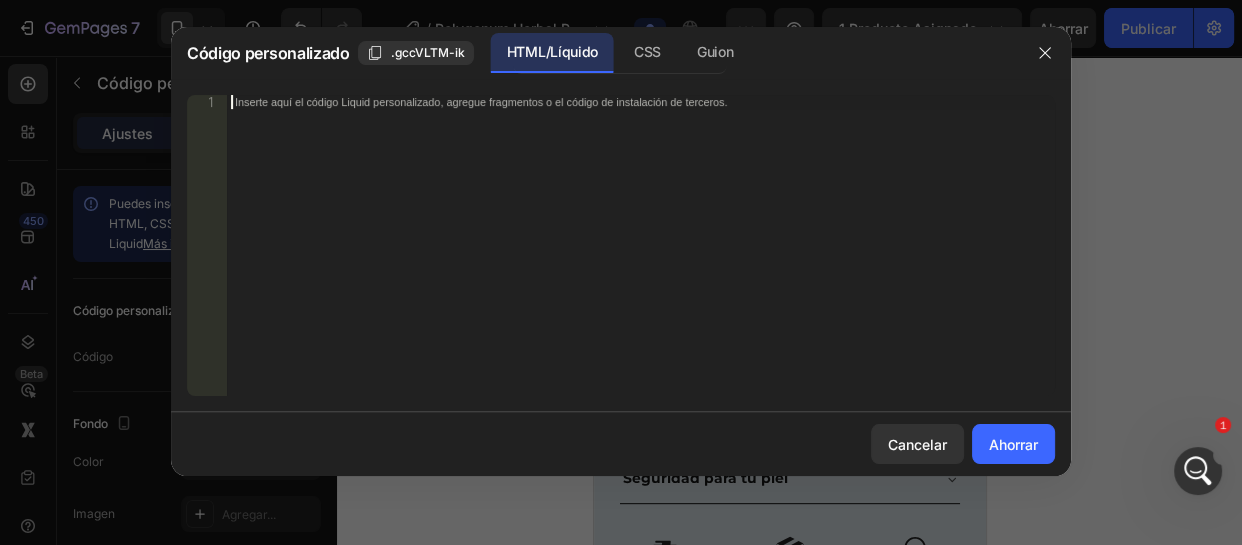 paste on "</script>" 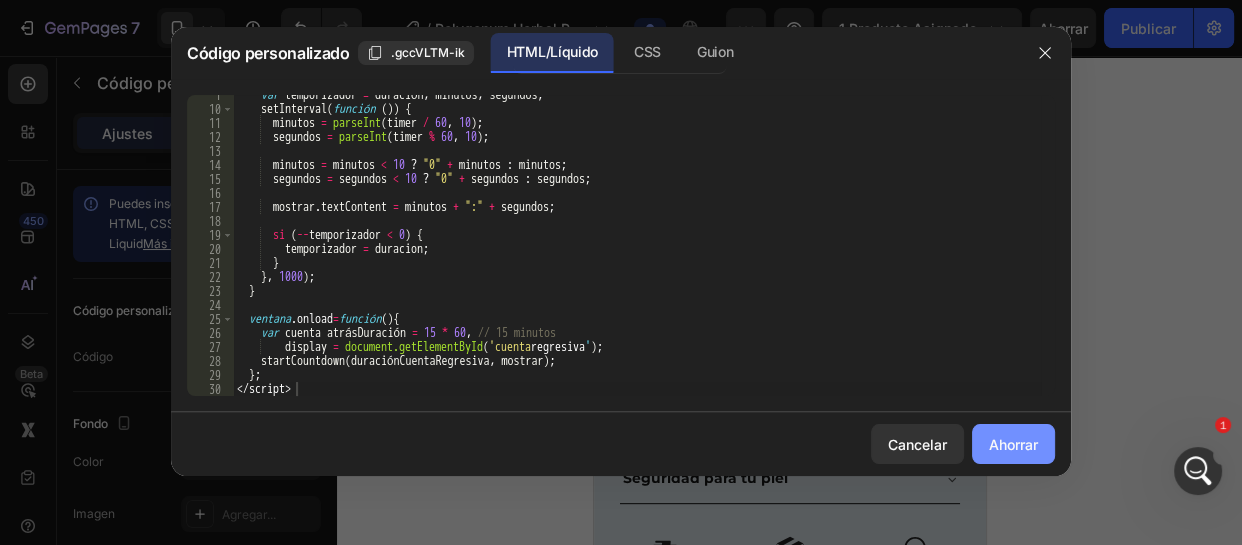 click on "Ahorrar" at bounding box center (1013, 444) 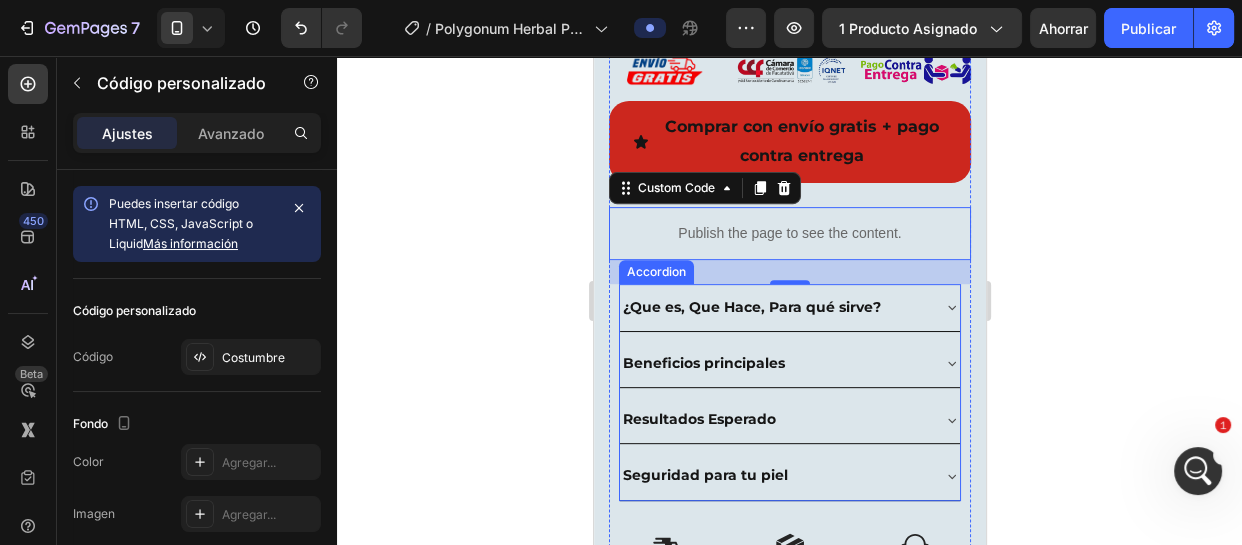 click 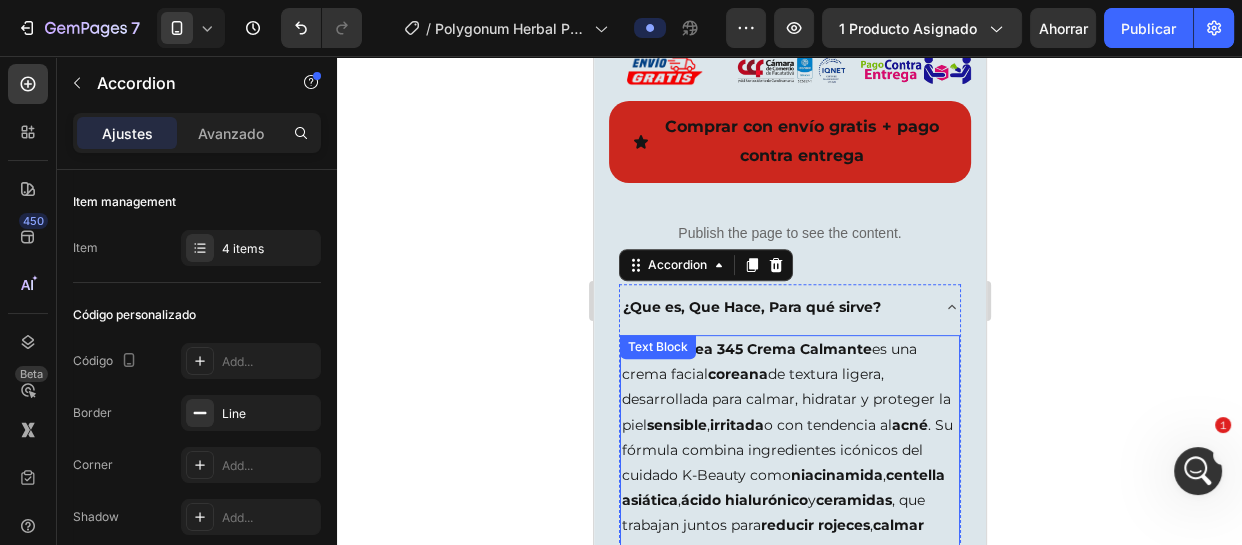 click on "La Dr. Althea 345 Crema Calmante es una crema facial coreana de textura ligera, desarrollada para calmar, hidratar y proteger la piel sensible, irritada o con tendencia al acné. Su fórmula combina ingredientes icónicos del cuidado K-Beauty como niacinamida, centella asiática, ácido hialurónico y ceramidas, que trabajan juntos para reducir rojeces, calmar brotes activos, acelerar la recuperación de la piel y reforzar la barrera cutánea. Diseñada para uso diario en piel mixta, grasa o reactiva, esta crema no deja sensación grasa y es ideal para quienes buscan un tratamiento eficaz, suave y seguro directamente desde Corea del Sur." at bounding box center [789, 526] 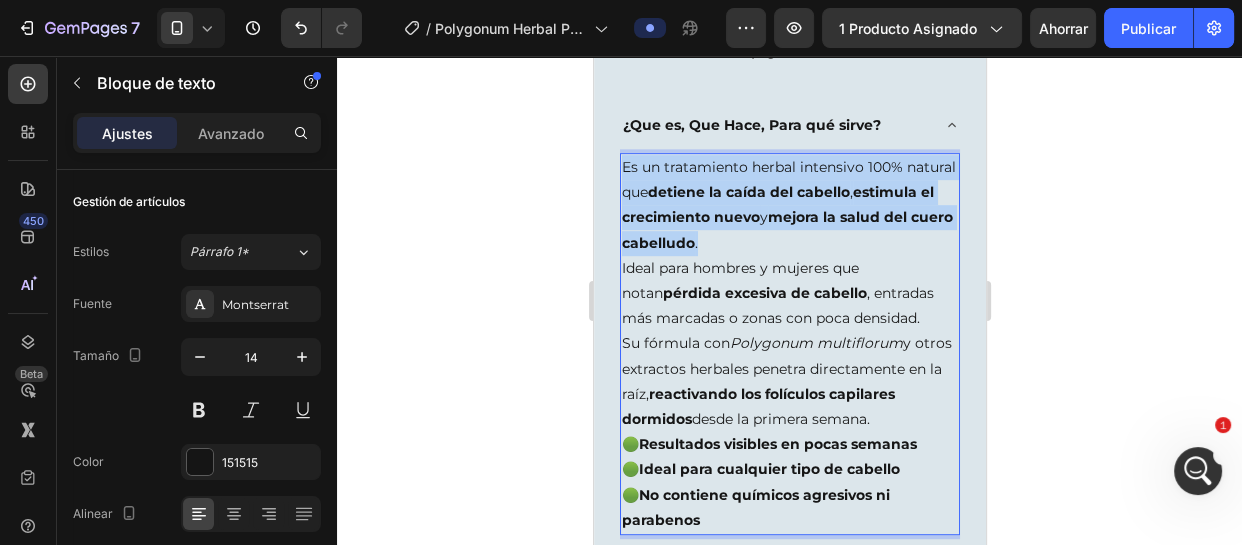 scroll, scrollTop: 922, scrollLeft: 0, axis: vertical 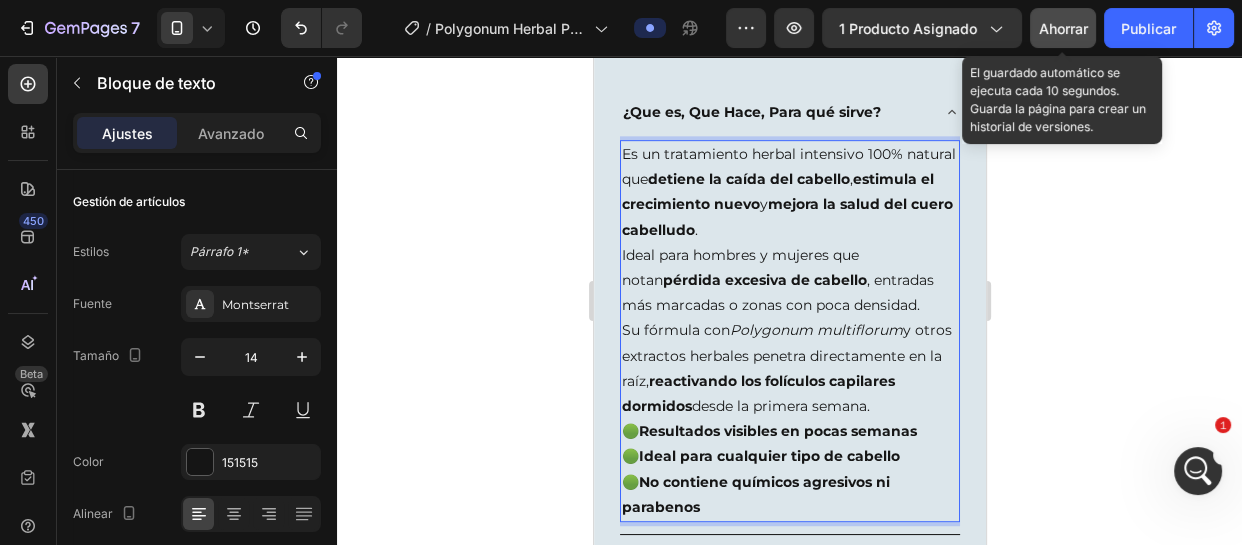 click on "Ahorrar" 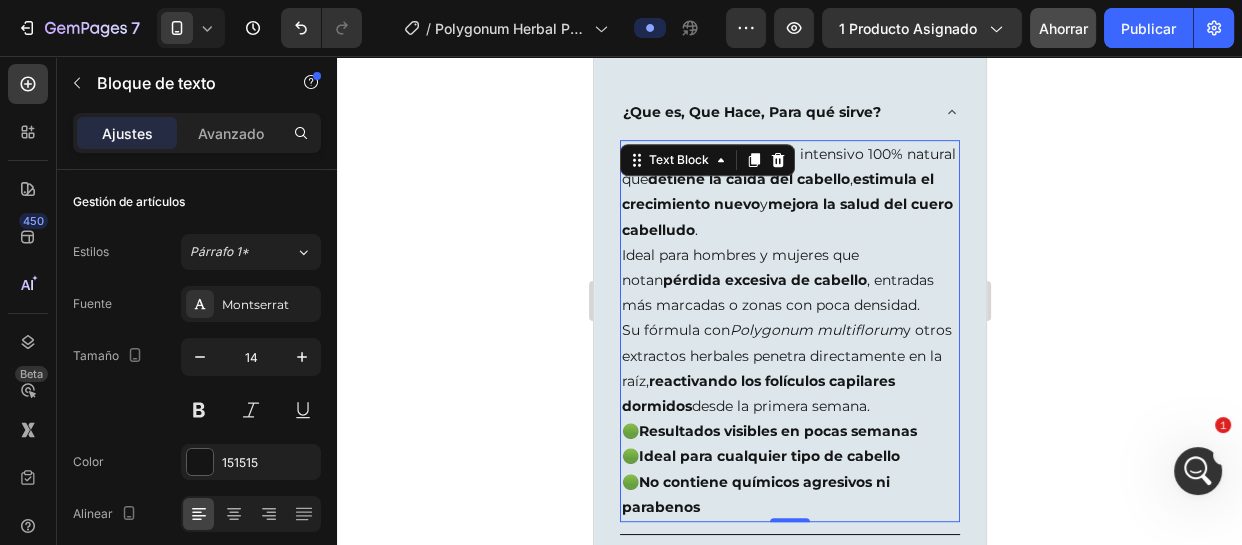 scroll, scrollTop: 1013, scrollLeft: 0, axis: vertical 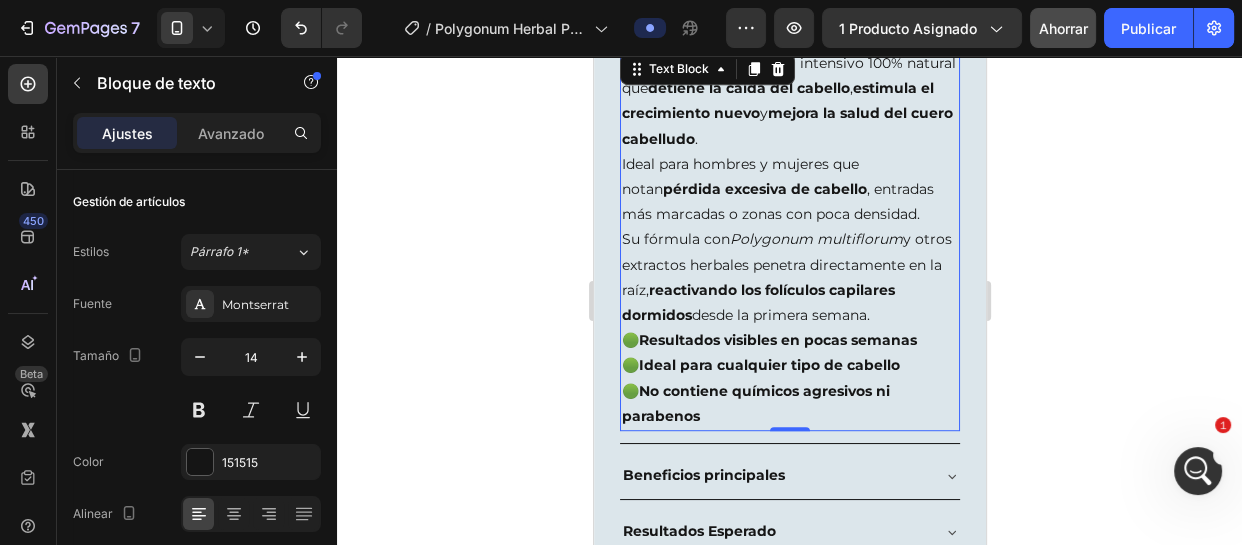 click on "Resultados visibles en pocas semanas" at bounding box center [777, 340] 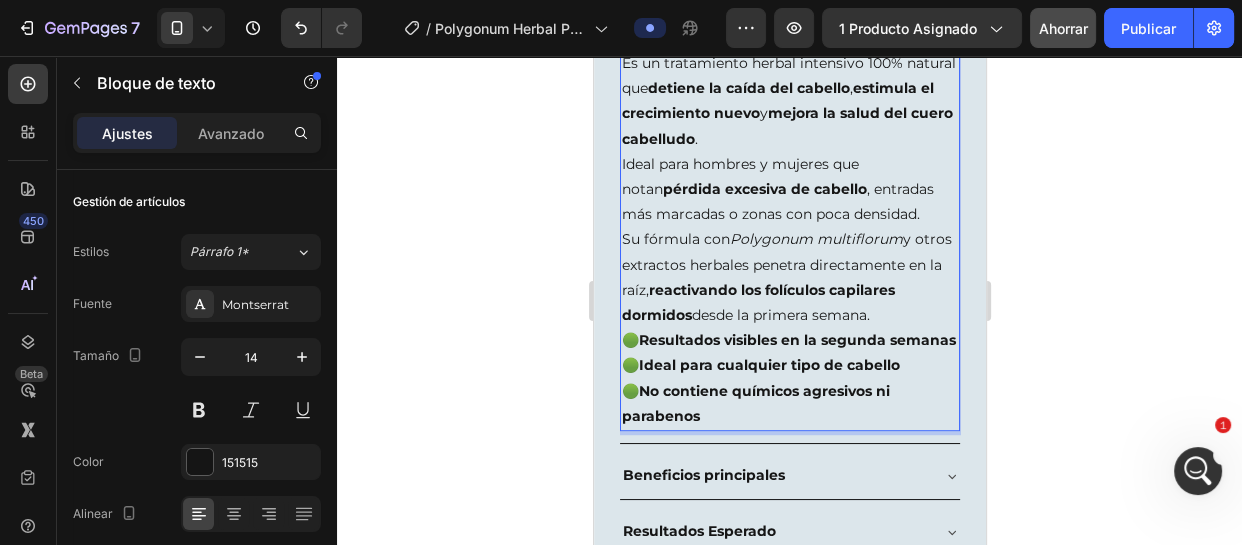 click on "🟢  Resultados visibles en la segunda semanas 🟢  Ideal para cualquier tipo de cabello 🟢  No contiene químicos agresivos ni parabenos" at bounding box center [789, 378] 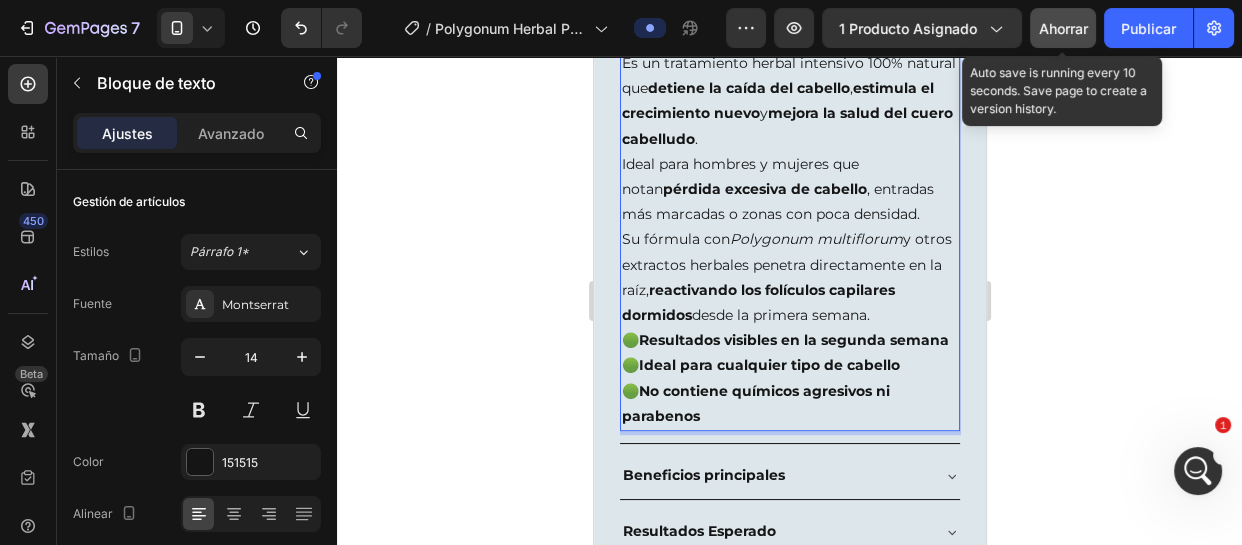 click on "Ahorrar" at bounding box center (1063, 28) 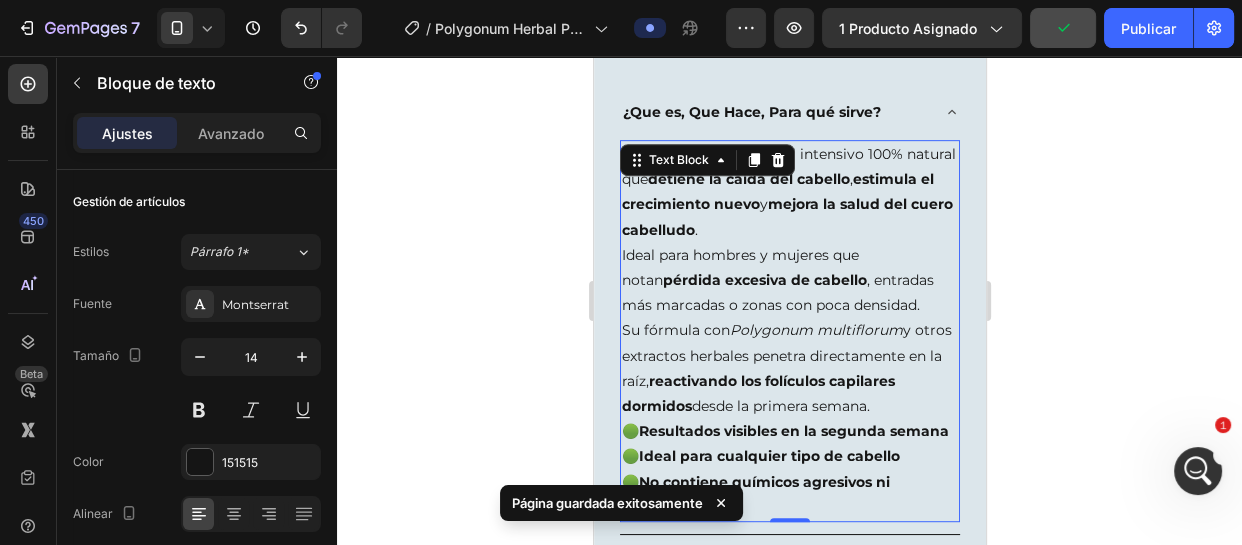 scroll, scrollTop: 1013, scrollLeft: 0, axis: vertical 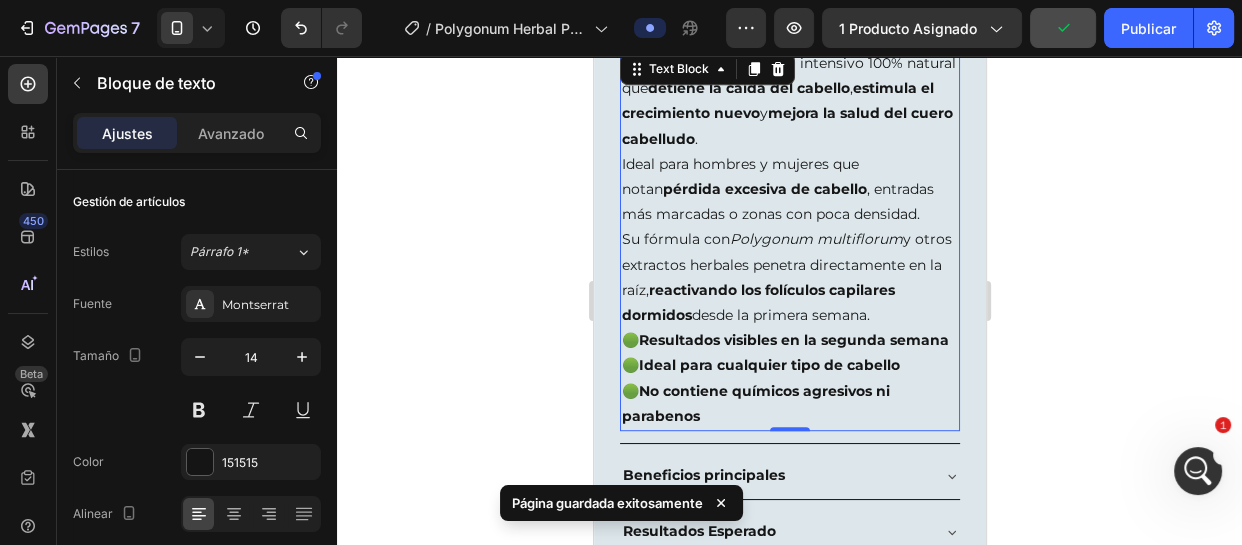 click on "🟢  Resultados visibles en la segunda semana 🟢  Ideal para cualquier tipo de cabello 🟢  No contiene químicos agresivos ni parabenos" at bounding box center [789, 378] 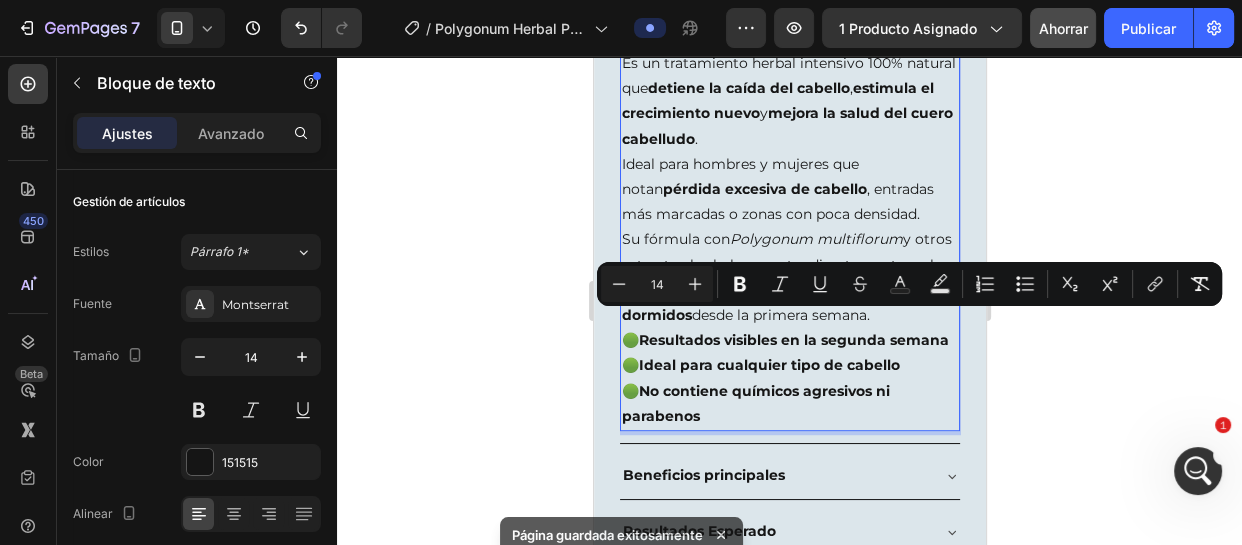 drag, startPoint x: 721, startPoint y: 451, endPoint x: 755, endPoint y: 334, distance: 121.84006 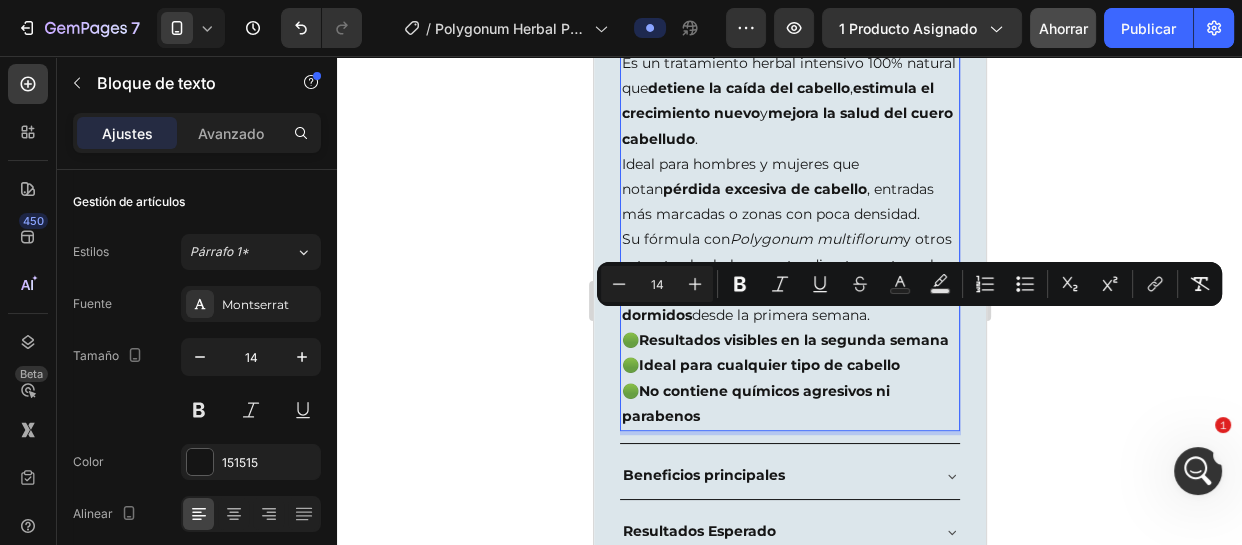click on "Es un tratamiento herbal intensivo 100% natural que detiene la caída del cabello, estimula el crecimiento nuevo y mejora la salud del cuero cabelludo. Ideal para hombres y mujeres que notan pérdida excesiva de cabello, entradas más marcadas o zonas con poca densidad. Su fórmula con Polygonum multiflorum y otros extractos herbales penetra directamente en la raíz, reactivando los folículos capilares dormidos desde la primera semana." at bounding box center (789, 189) 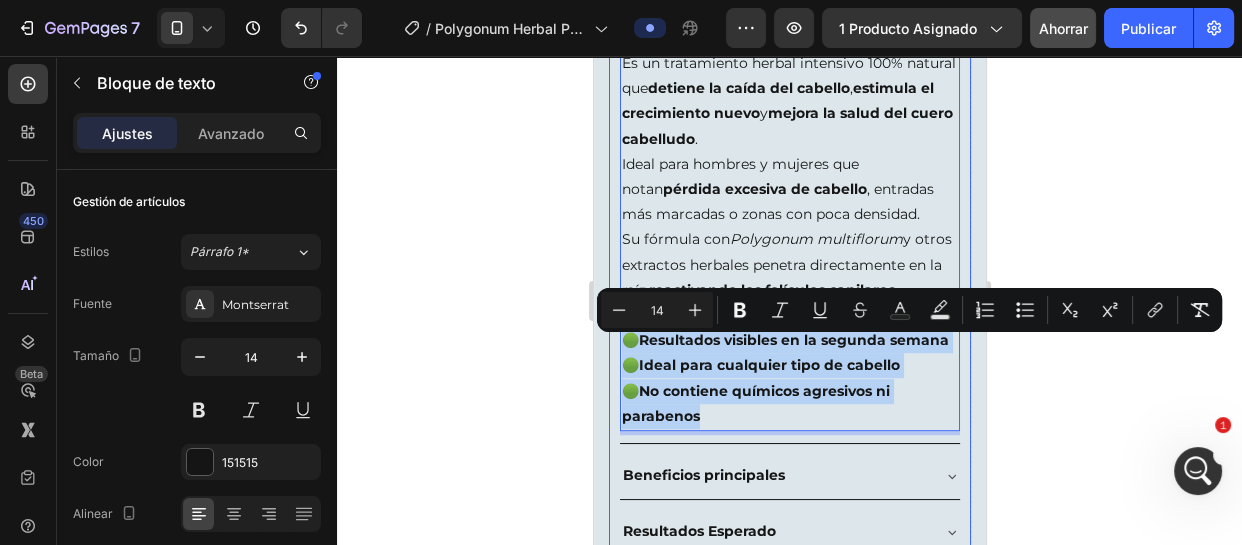 drag, startPoint x: 715, startPoint y: 442, endPoint x: 612, endPoint y: 350, distance: 138.10503 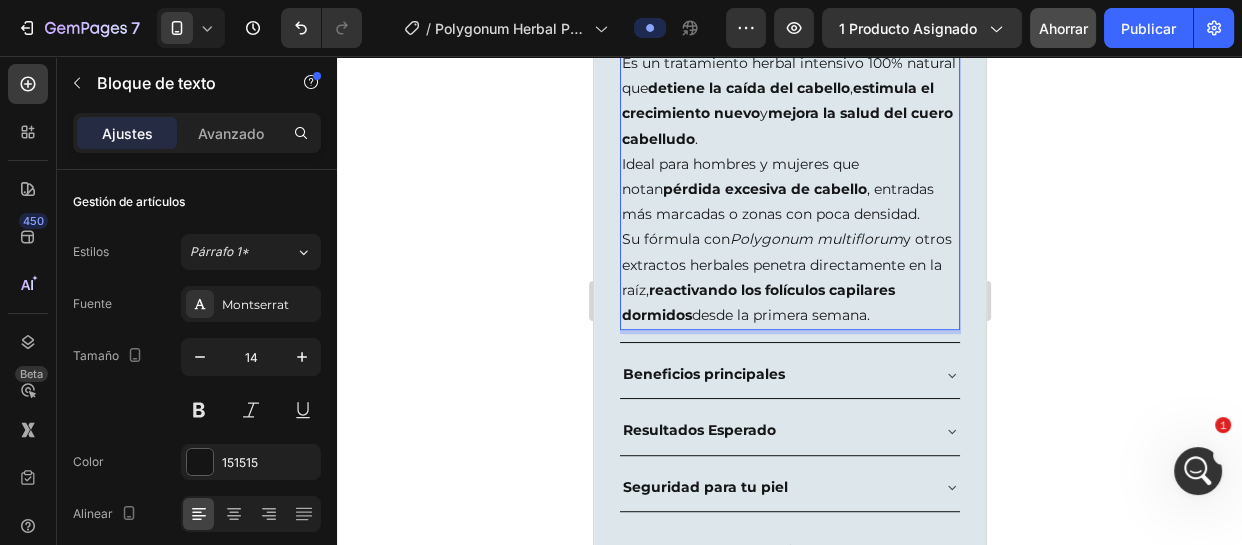 scroll, scrollTop: 831, scrollLeft: 0, axis: vertical 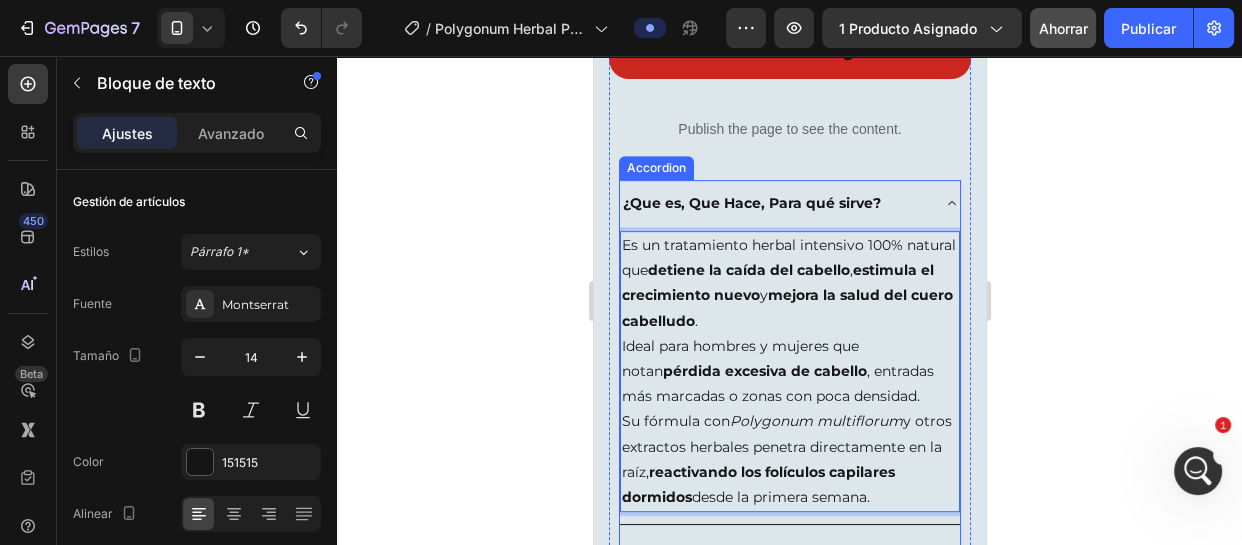 click 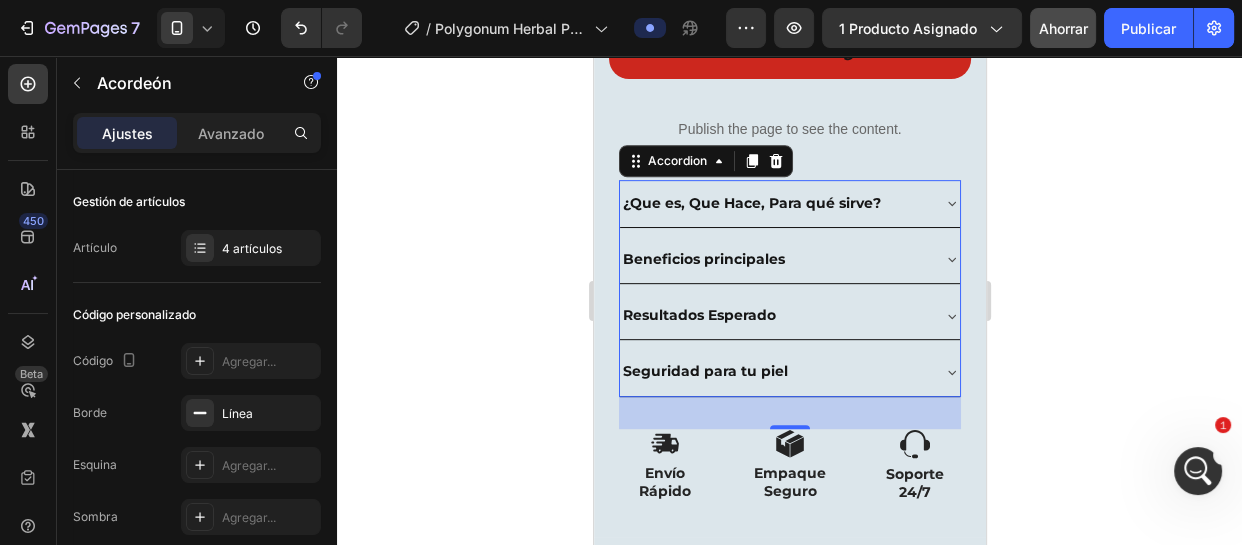 click 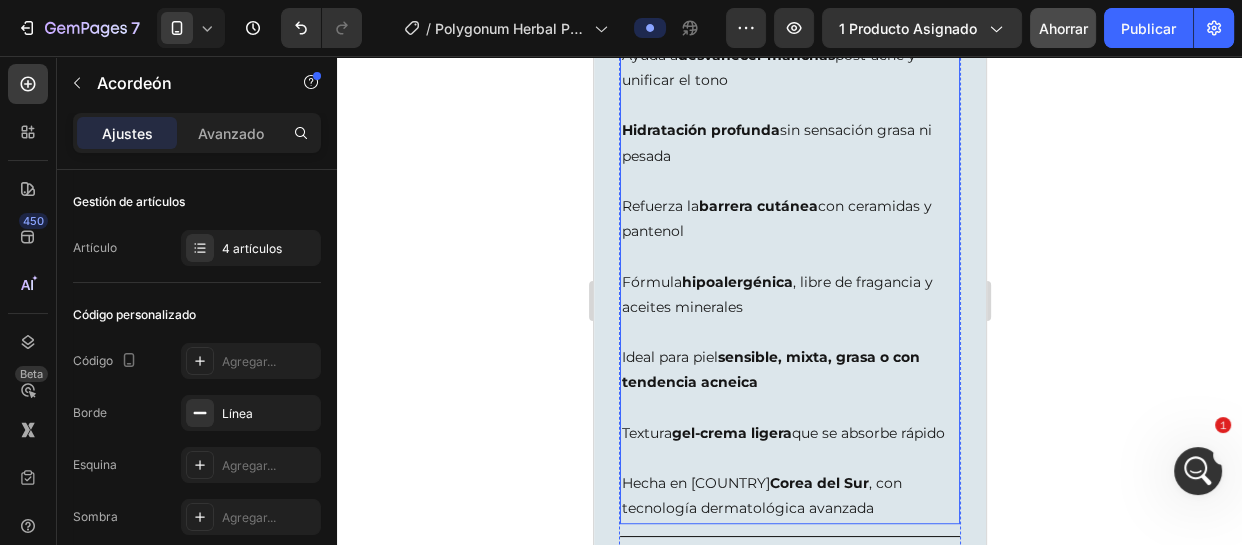 scroll, scrollTop: 1195, scrollLeft: 0, axis: vertical 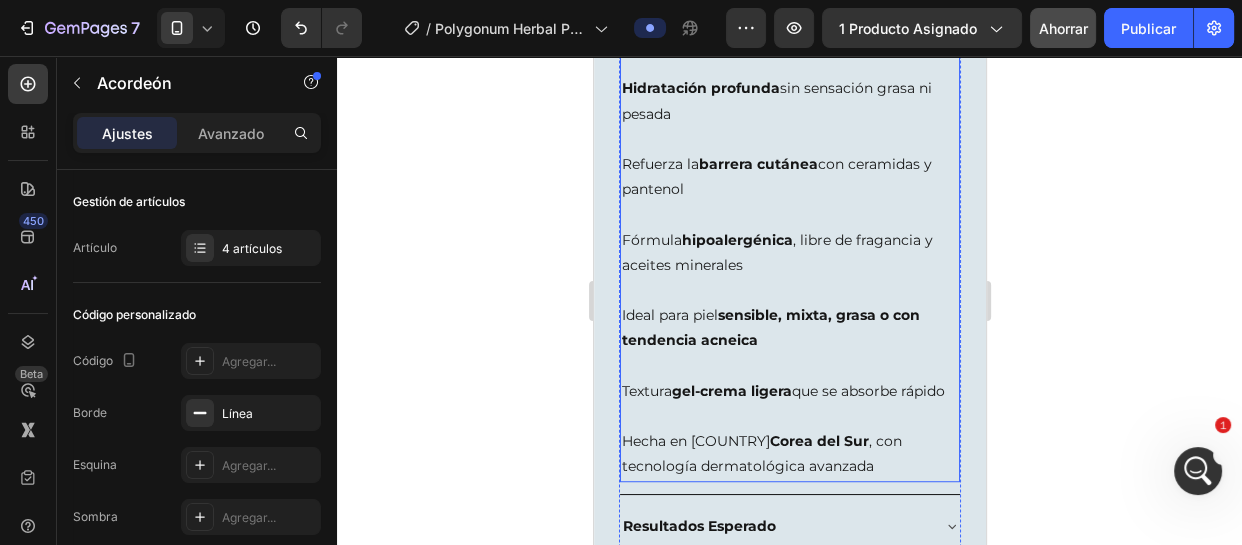 click on "Hecha en Corea del Sur, con tecnología dermatológica avanzada" at bounding box center [789, 454] 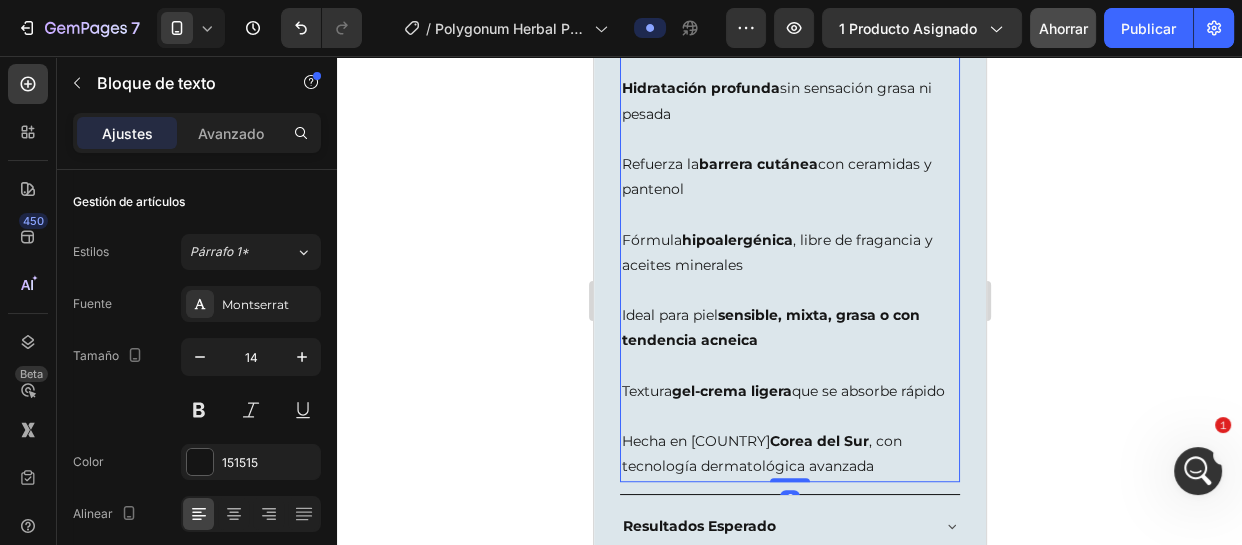 click on "Hecha en Corea del Sur, con tecnología dermatológica avanzada" at bounding box center [789, 454] 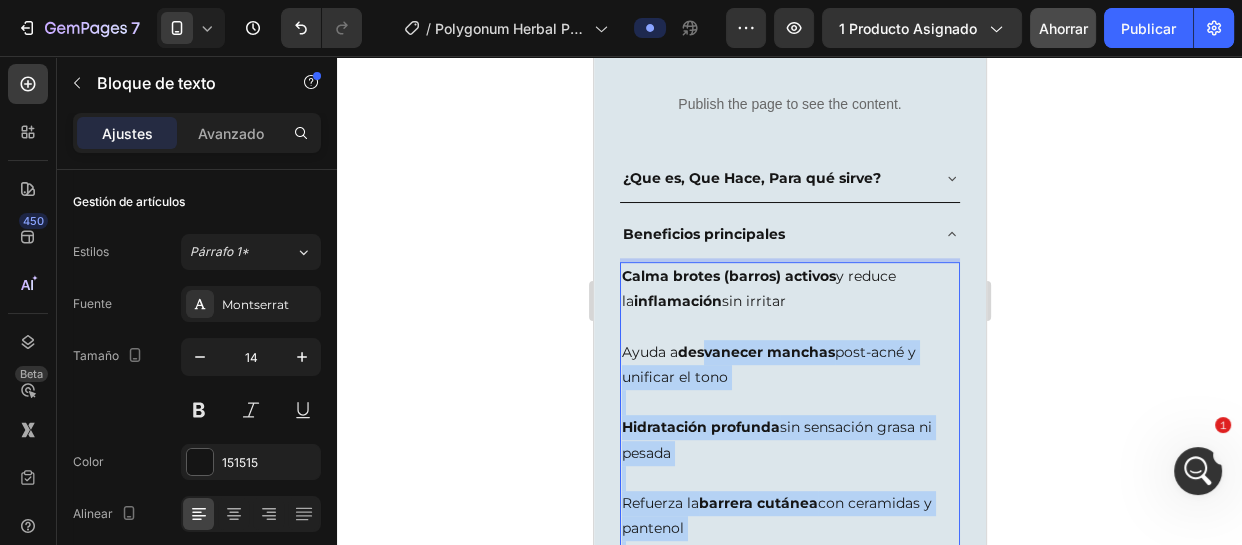 scroll, scrollTop: 831, scrollLeft: 0, axis: vertical 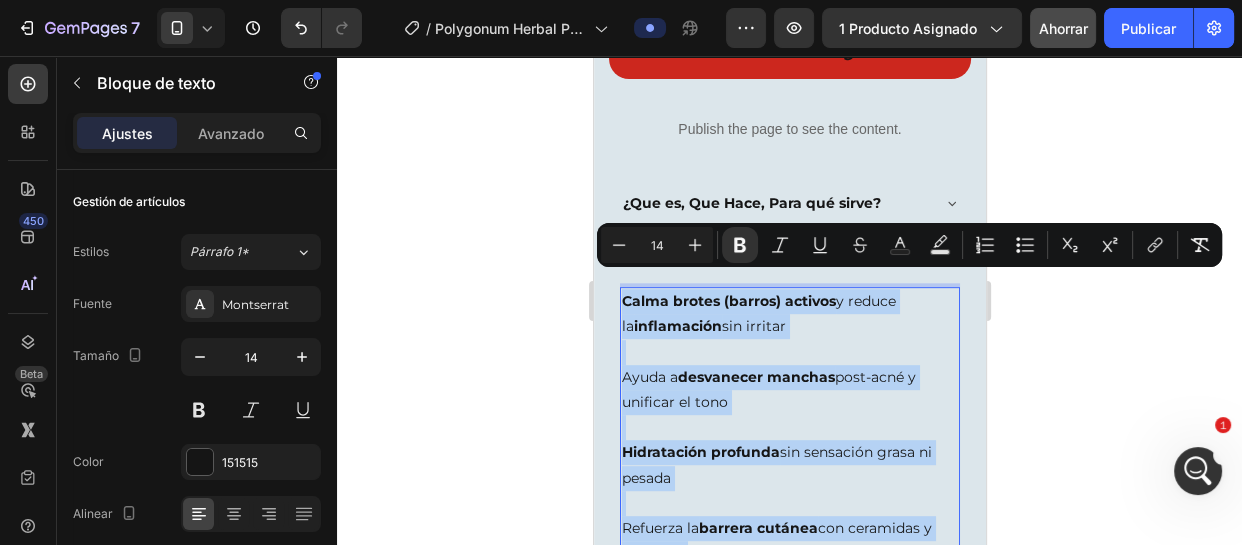 drag, startPoint x: 809, startPoint y: 474, endPoint x: 623, endPoint y: 291, distance: 260.93103 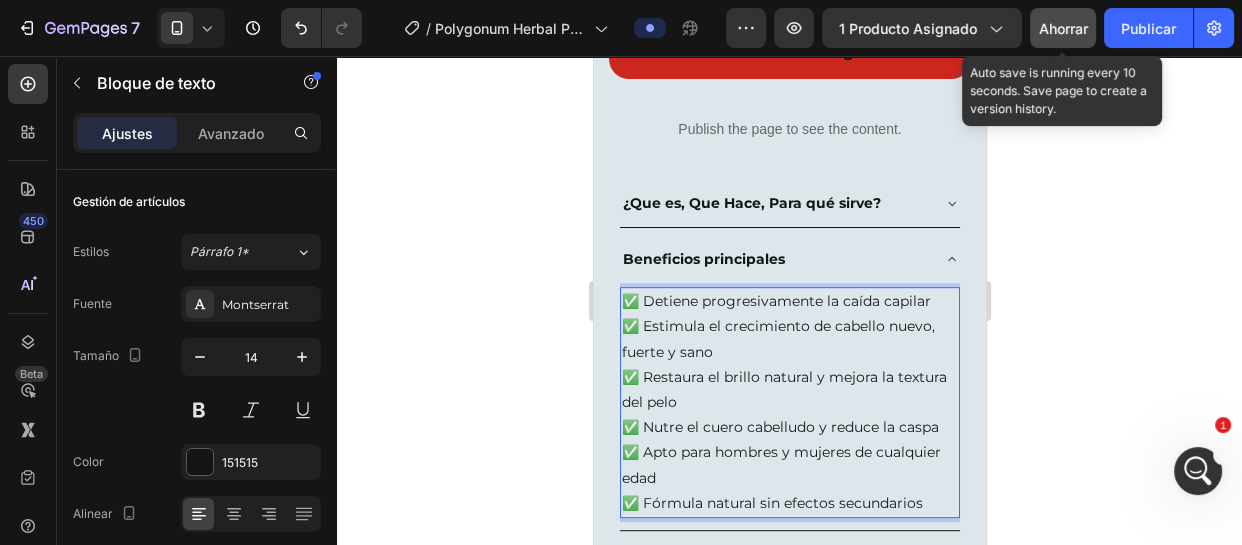 drag, startPoint x: 1058, startPoint y: 20, endPoint x: 154, endPoint y: 250, distance: 932.8001 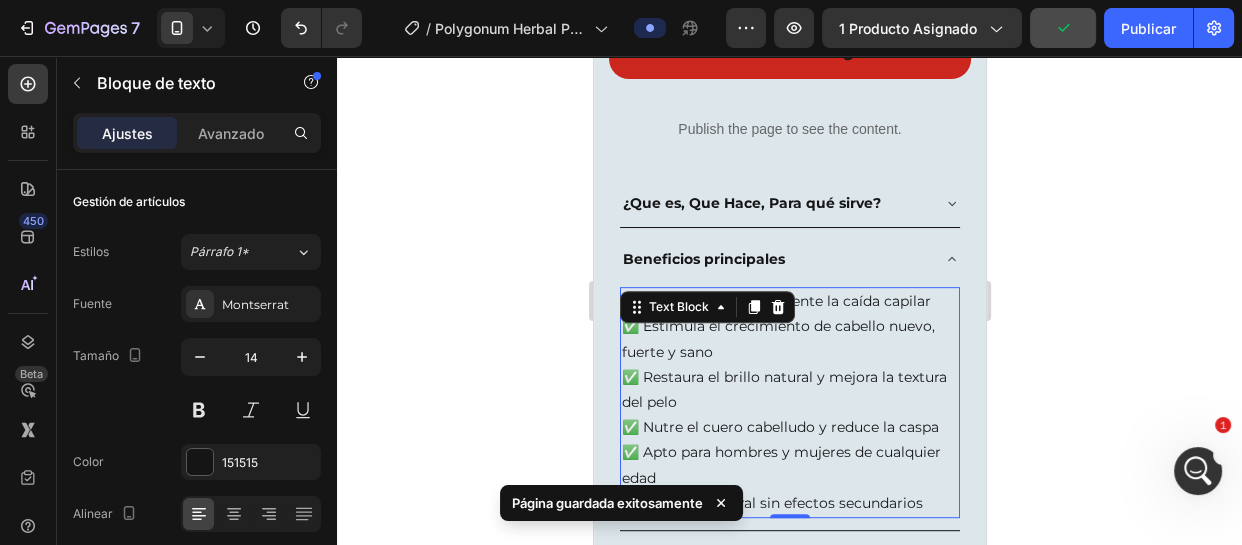 click 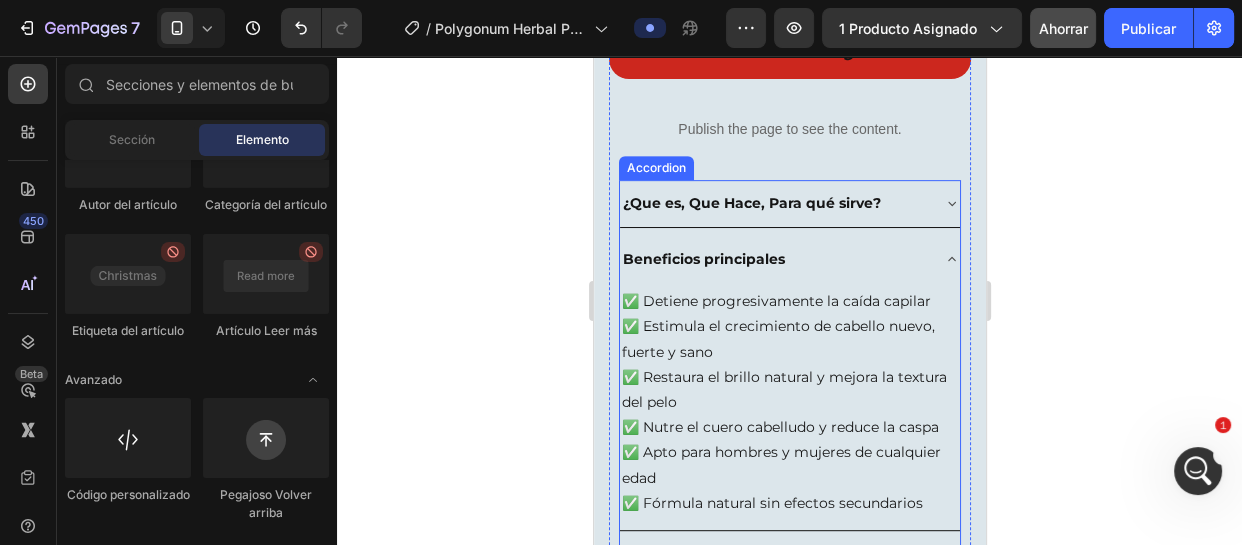 click 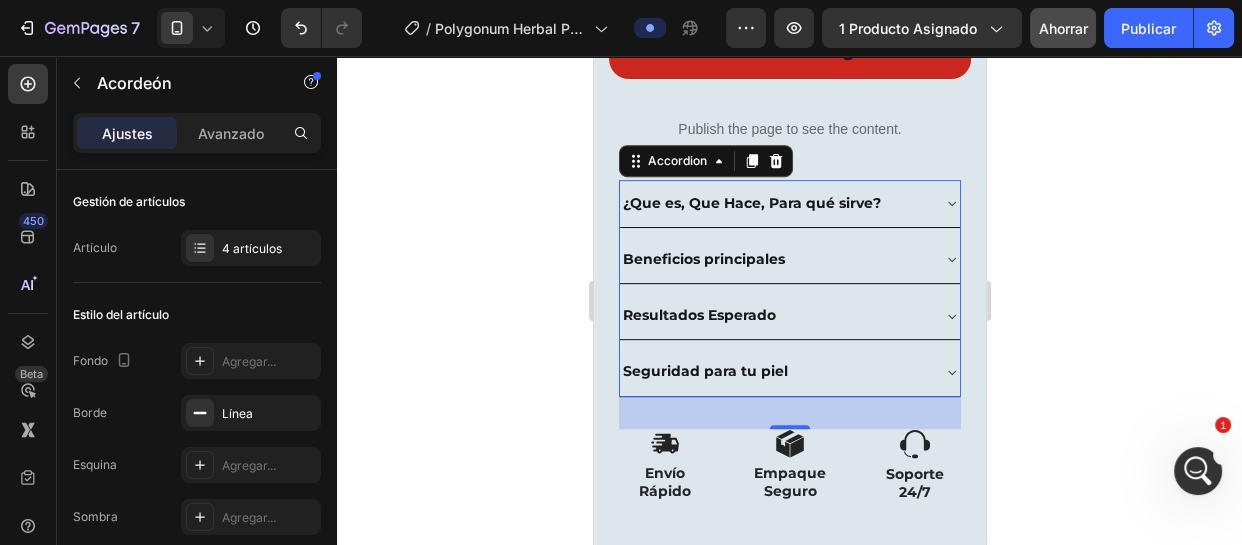 click 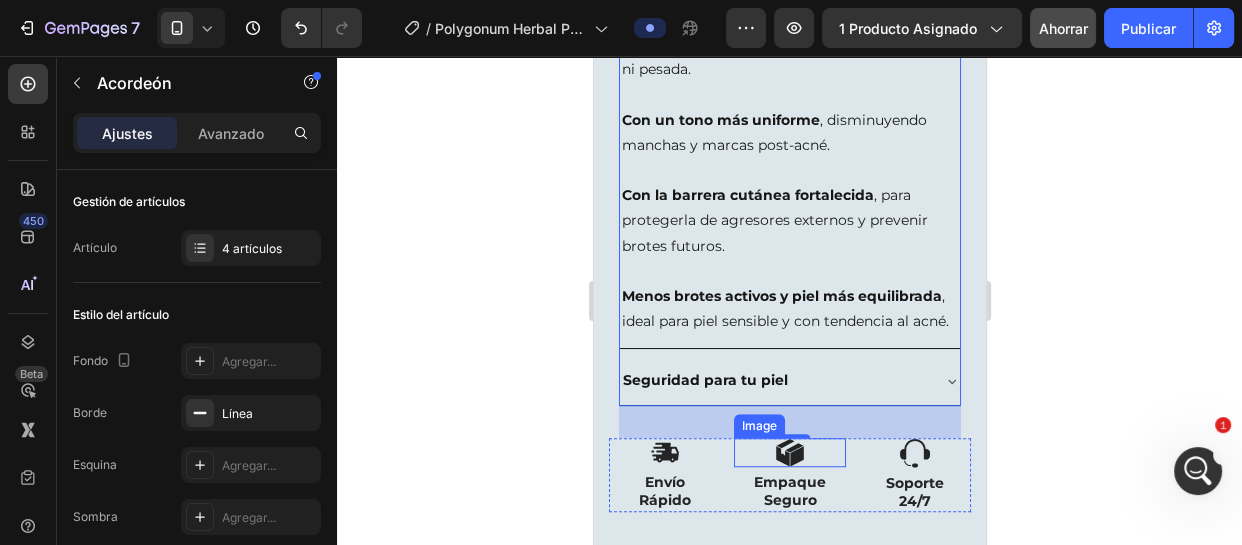 scroll, scrollTop: 1286, scrollLeft: 0, axis: vertical 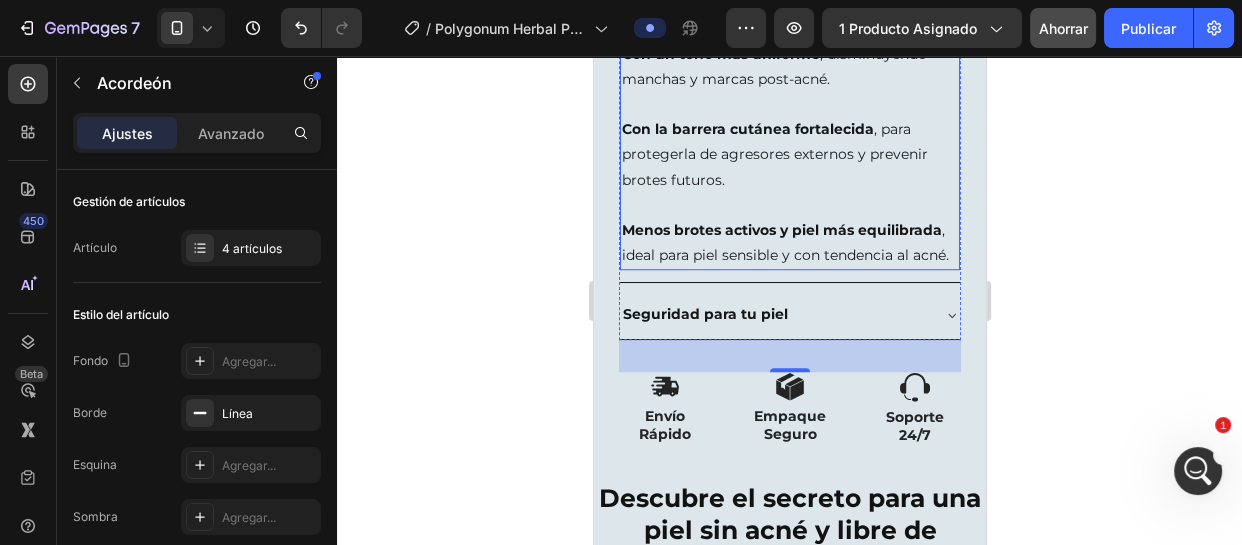 click on "Menos brotes activos y piel más equilibrada , ideal para piel sensible y con tendencia al acné." at bounding box center (789, 243) 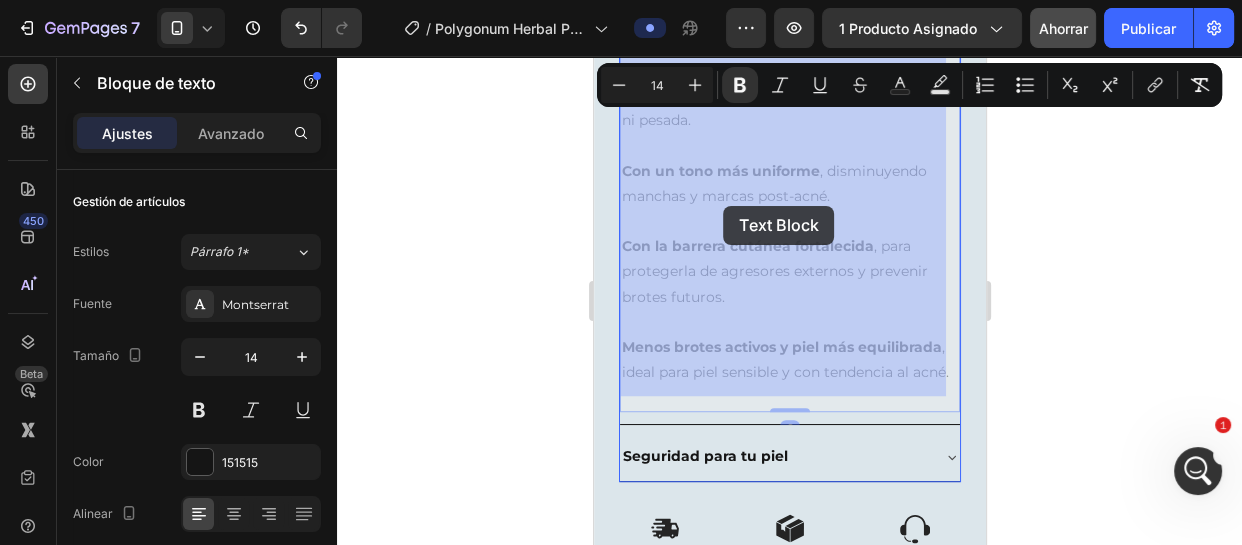 scroll, scrollTop: 1104, scrollLeft: 0, axis: vertical 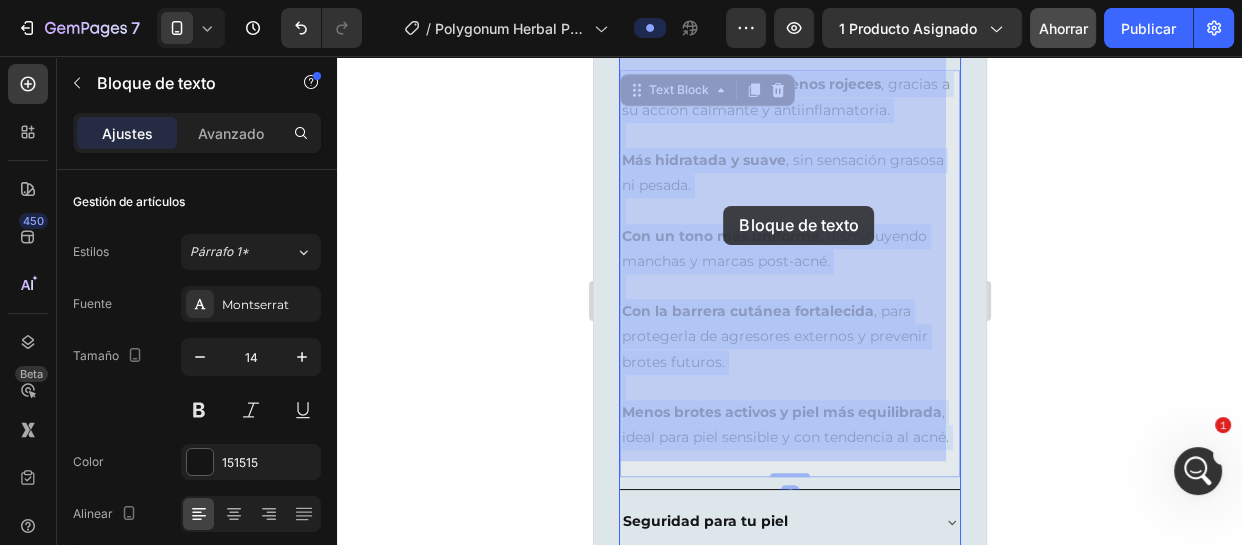 drag, startPoint x: 763, startPoint y: 260, endPoint x: 723, endPoint y: 206, distance: 67.20119 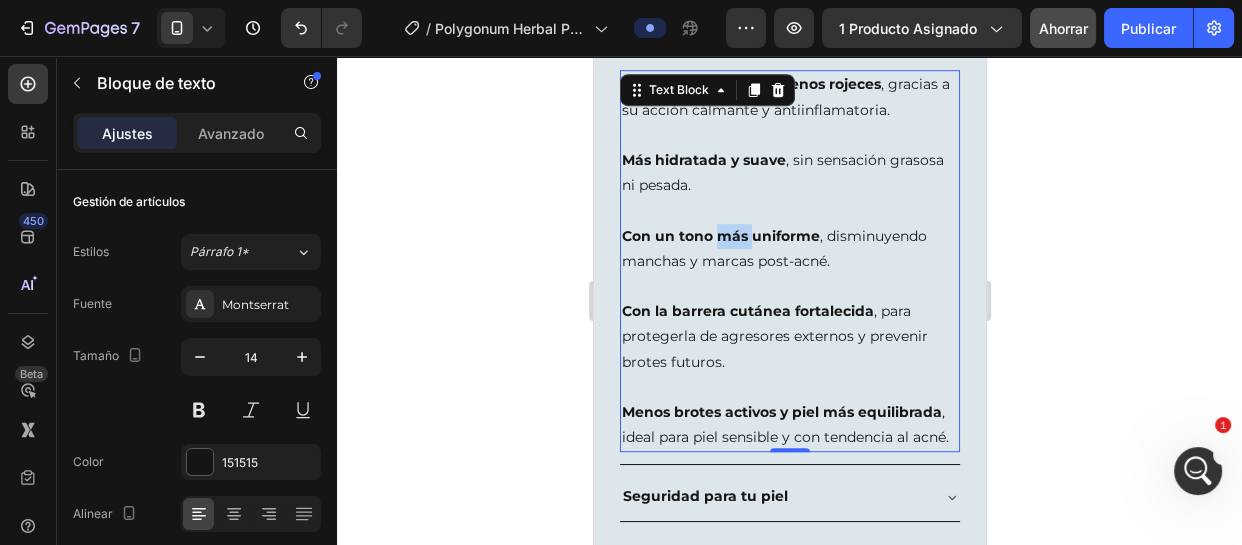 click on "Con un tono más uniforme , disminuyendo manchas y marcas post-acné." at bounding box center [789, 249] 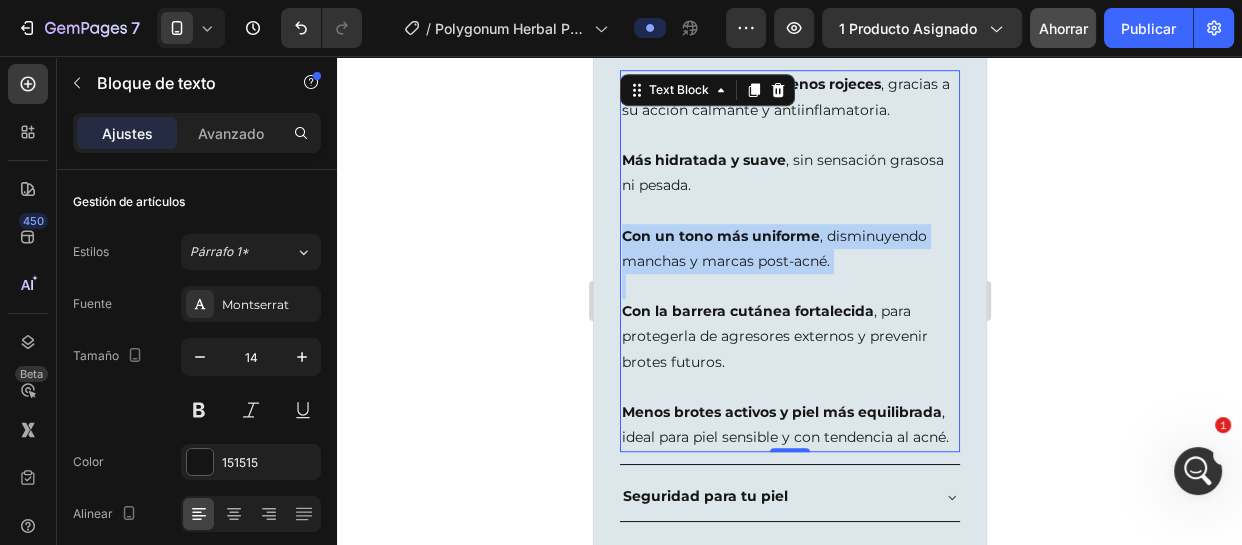 click on "Con un tono más uniforme , disminuyendo manchas y marcas post-acné." at bounding box center [789, 249] 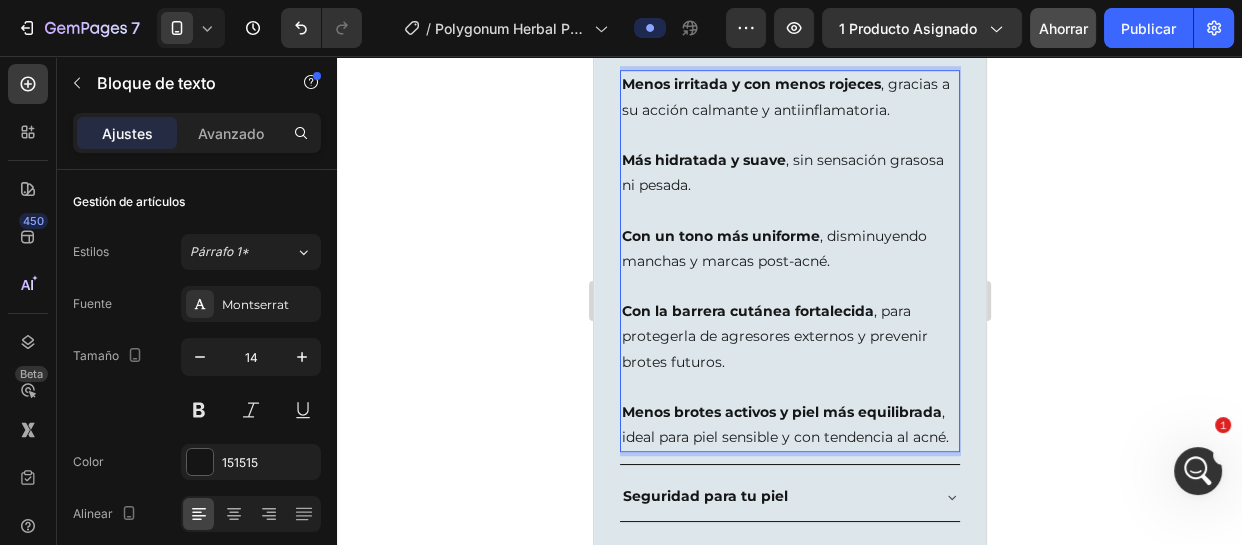 click on "Menos brotes activos y piel más equilibrada , ideal para piel sensible y con tendencia al acné." at bounding box center [789, 425] 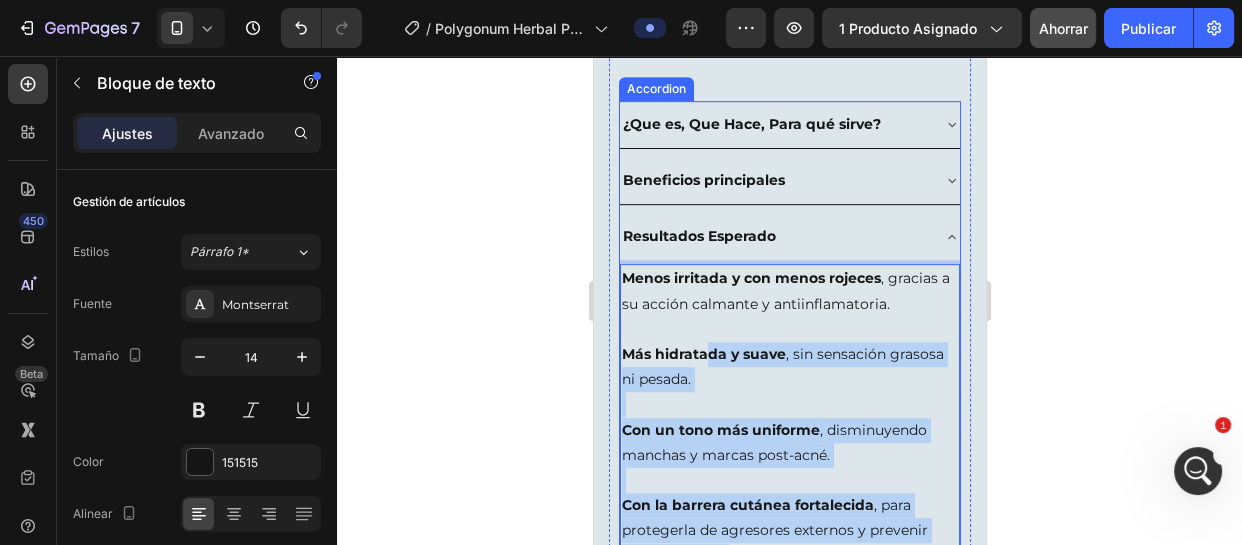 scroll, scrollTop: 831, scrollLeft: 0, axis: vertical 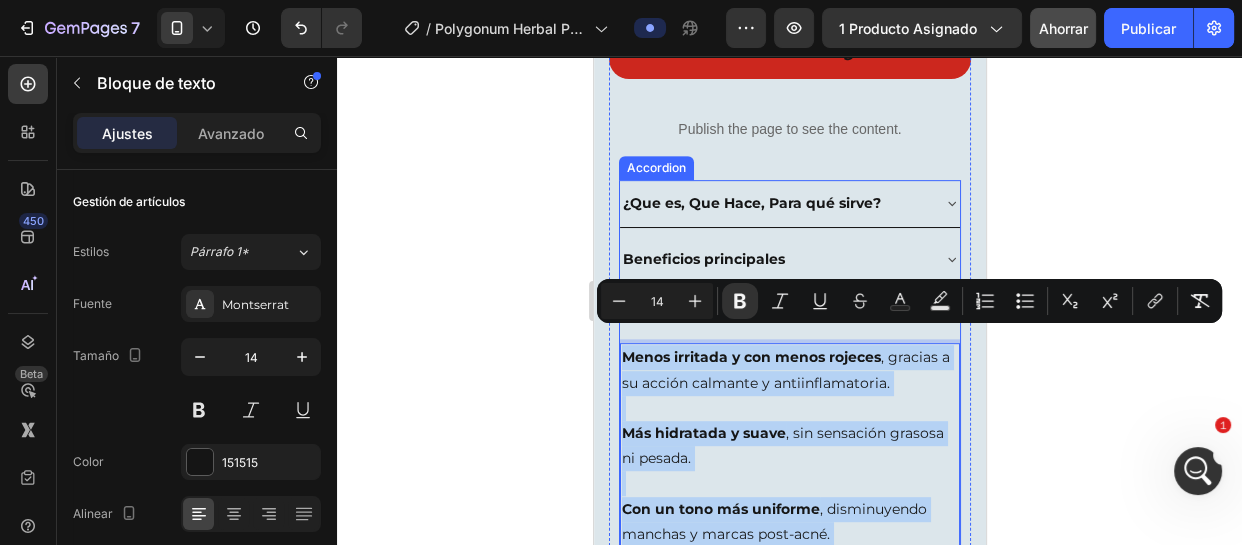 drag, startPoint x: 761, startPoint y: 443, endPoint x: 617, endPoint y: 333, distance: 181.20706 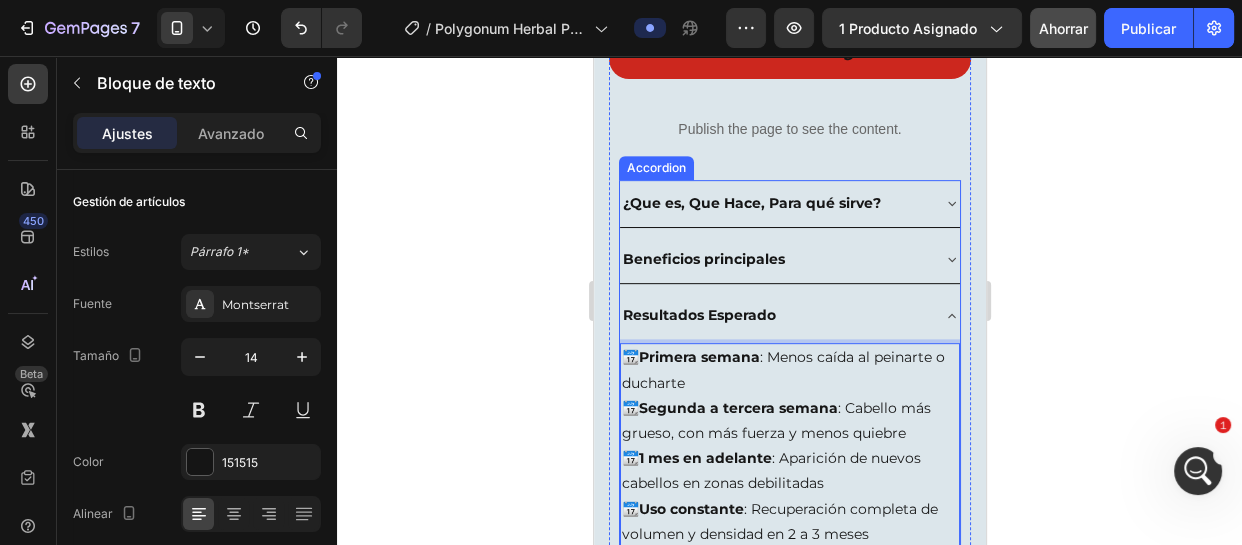 scroll, scrollTop: 908, scrollLeft: 0, axis: vertical 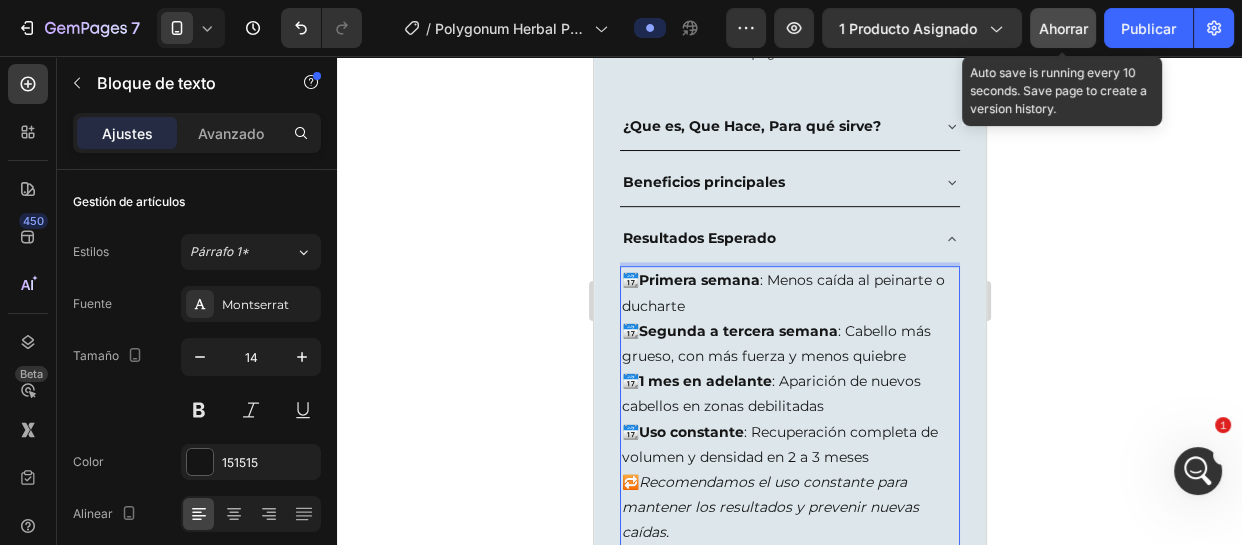 click on "Ahorrar" at bounding box center [1063, 28] 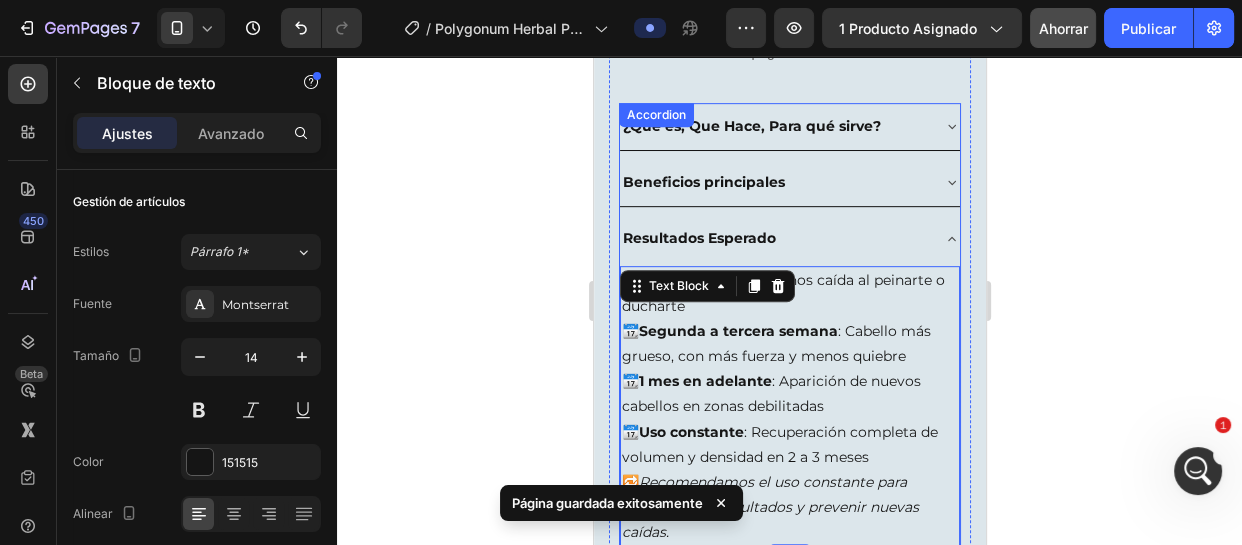 click on "Resultados Esperado" at bounding box center [789, 238] 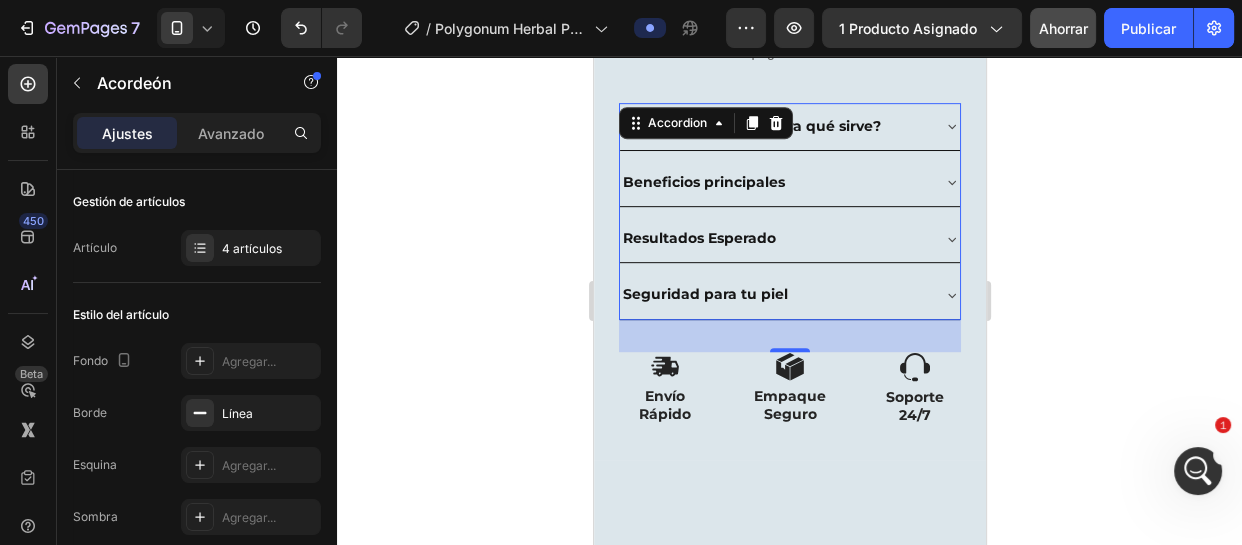 click 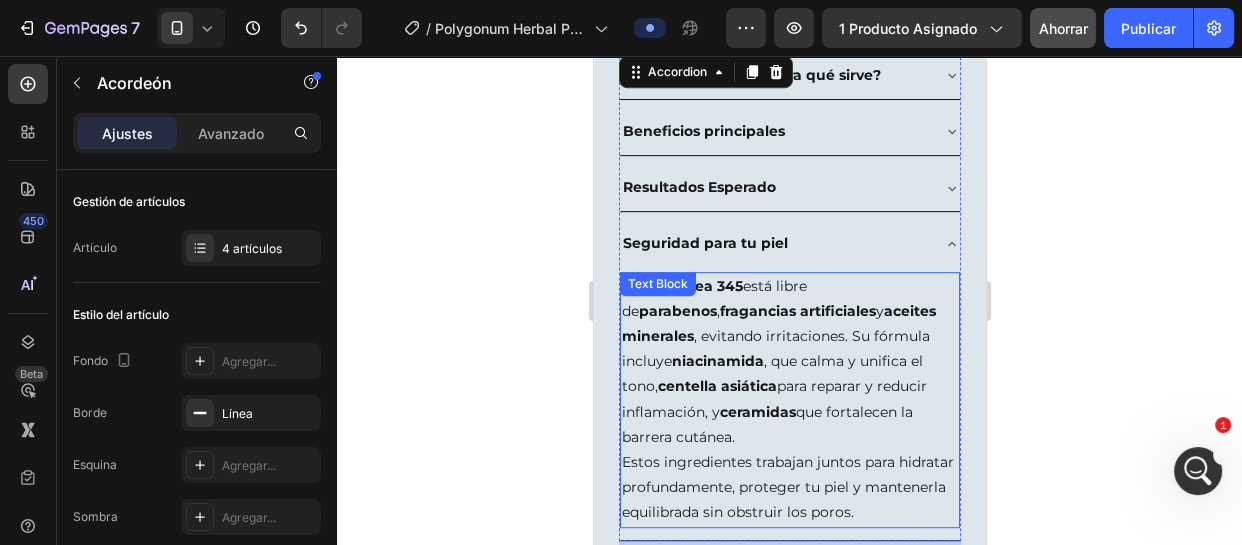scroll, scrollTop: 999, scrollLeft: 0, axis: vertical 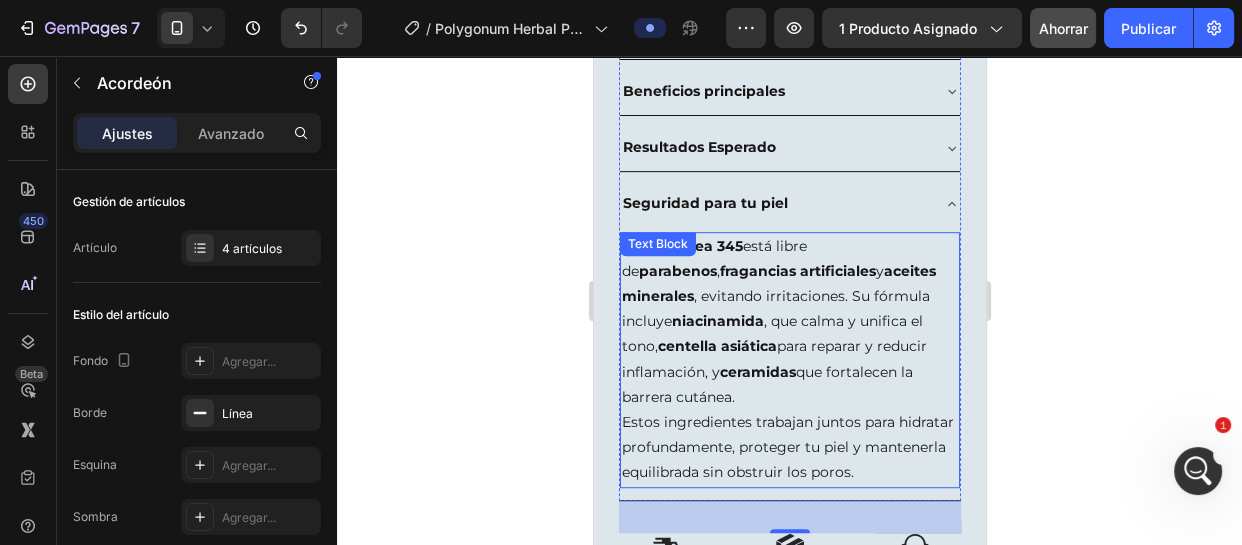 click on "La Dr. Althea 345 está libre de parabenos, fragancias artificiales y aceites minerales, evitando irritaciones. Su fórmula incluye niacinamida, que calma y unifica el tono, centella asiática para reparar y reducir inflamación, y ceramidas que fortalecen la barrera cutánea." at bounding box center [789, 322] 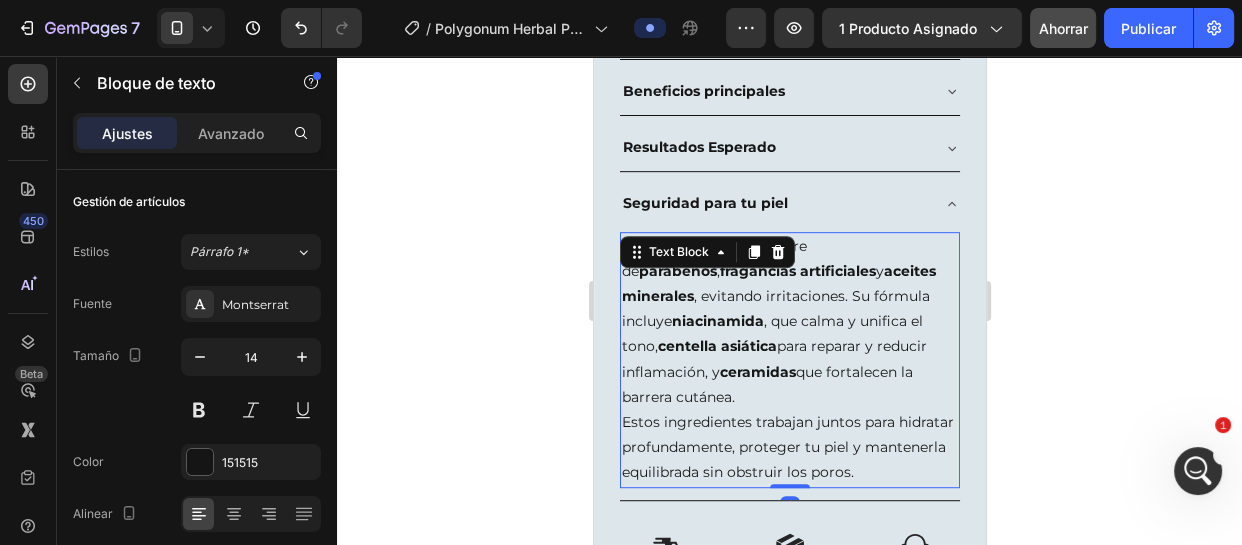 click on "Estos ingredientes trabajan juntos para hidratar profundamente, proteger tu piel y mantenerla equilibrada sin obstruir los poros." at bounding box center [789, 448] 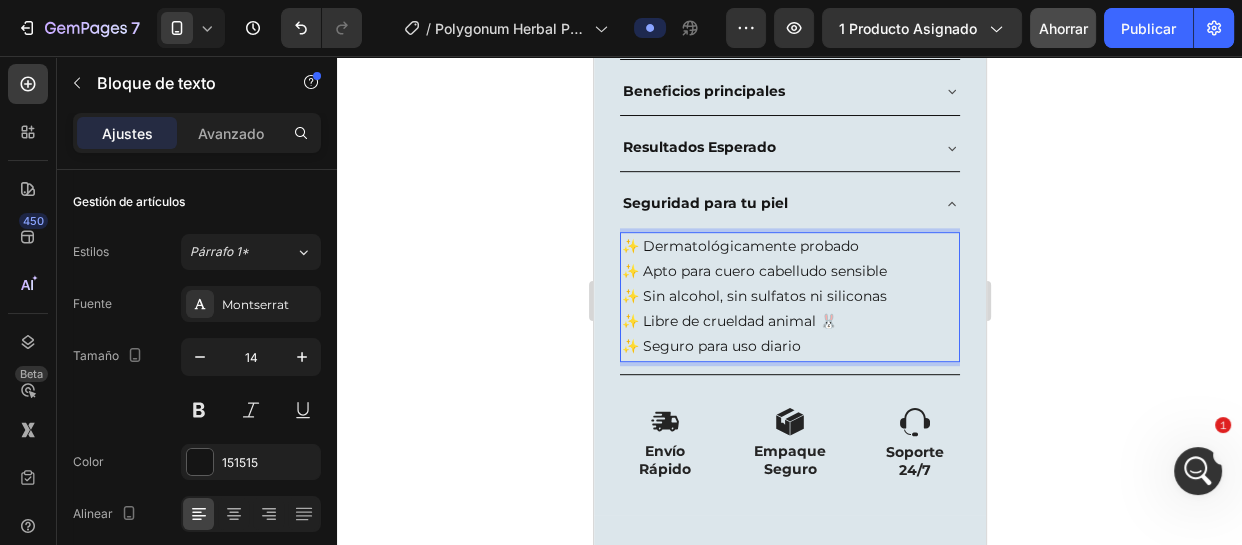 click on "✨ Dermatológicamente probado ✨ Apto para cuero cabelludo sensible ✨ Sin alcohol, sin sulfatos ni siliconas ✨ Libre de crueldad animal 🐰 ✨ Seguro para uso diario" at bounding box center (789, 297) 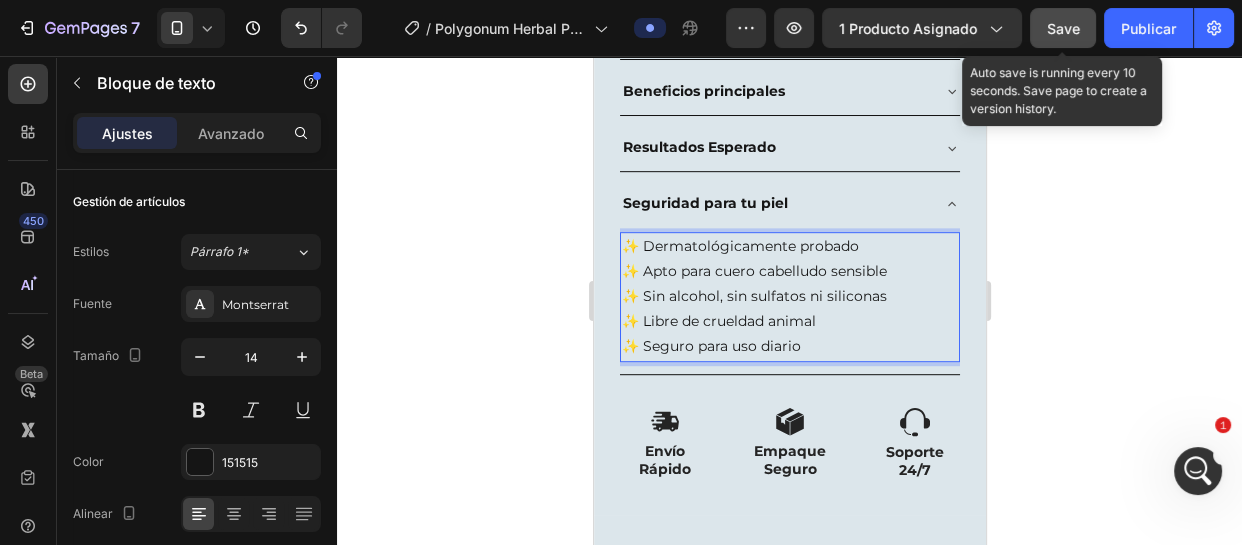 click on "Save" at bounding box center (1063, 28) 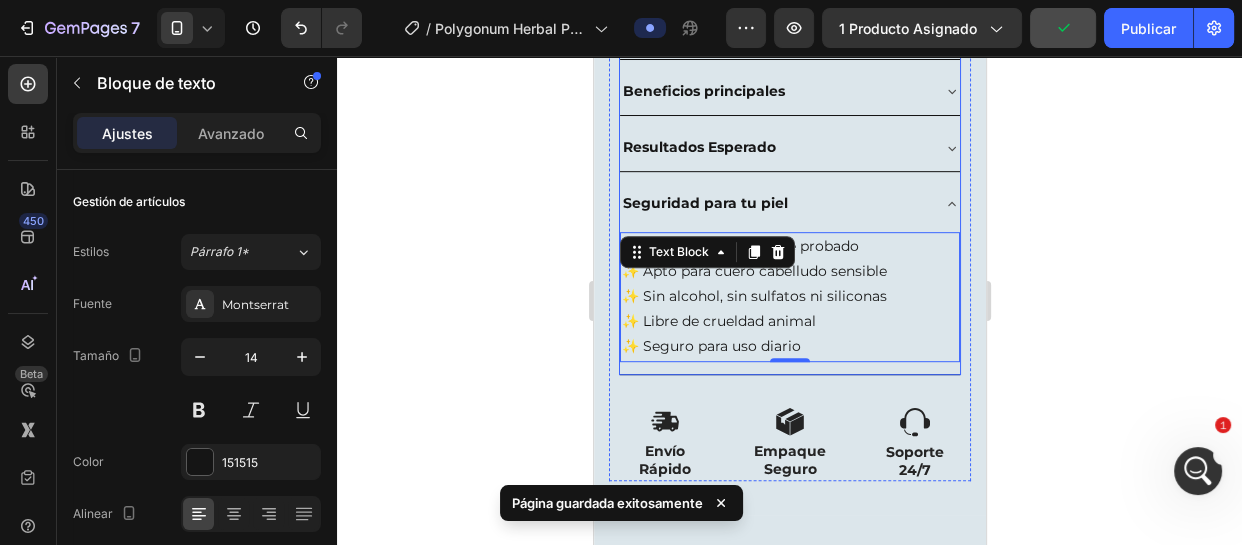 click 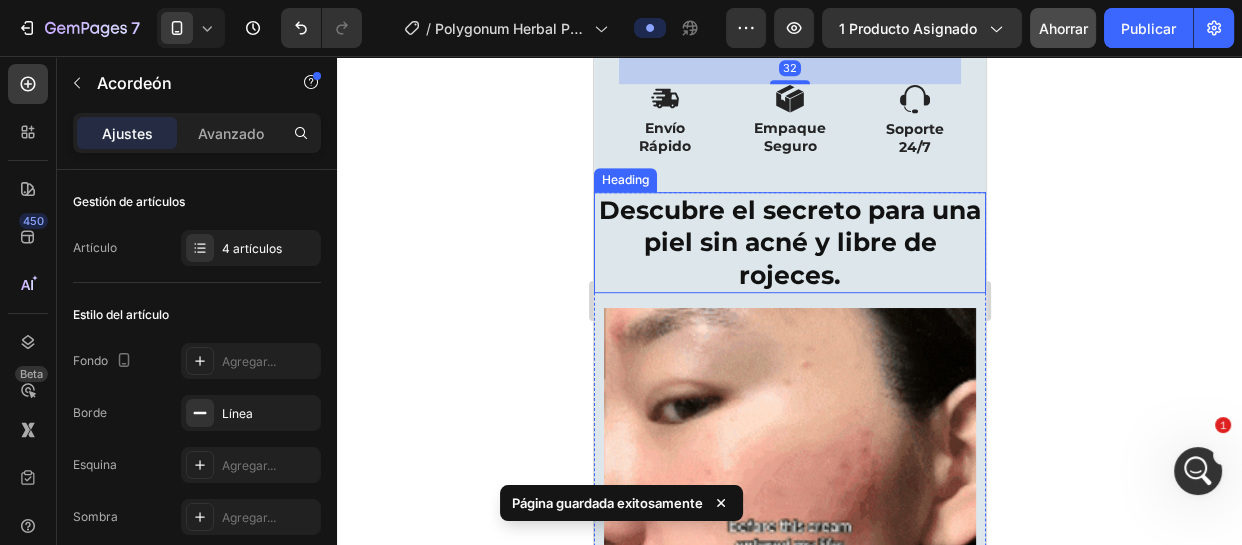scroll, scrollTop: 1180, scrollLeft: 0, axis: vertical 